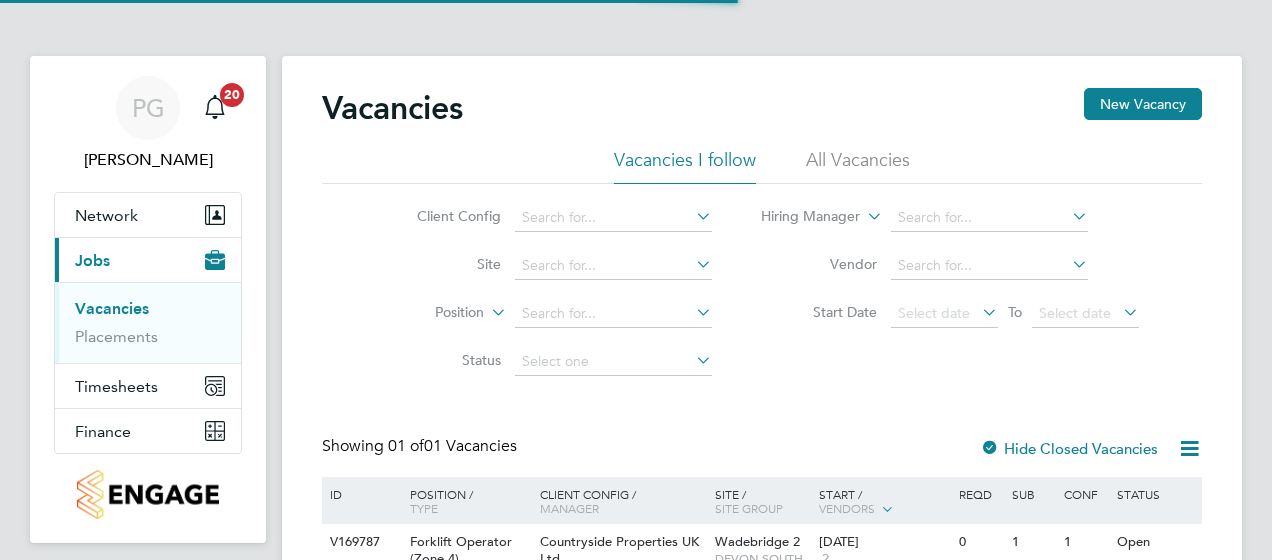 scroll, scrollTop: 0, scrollLeft: 0, axis: both 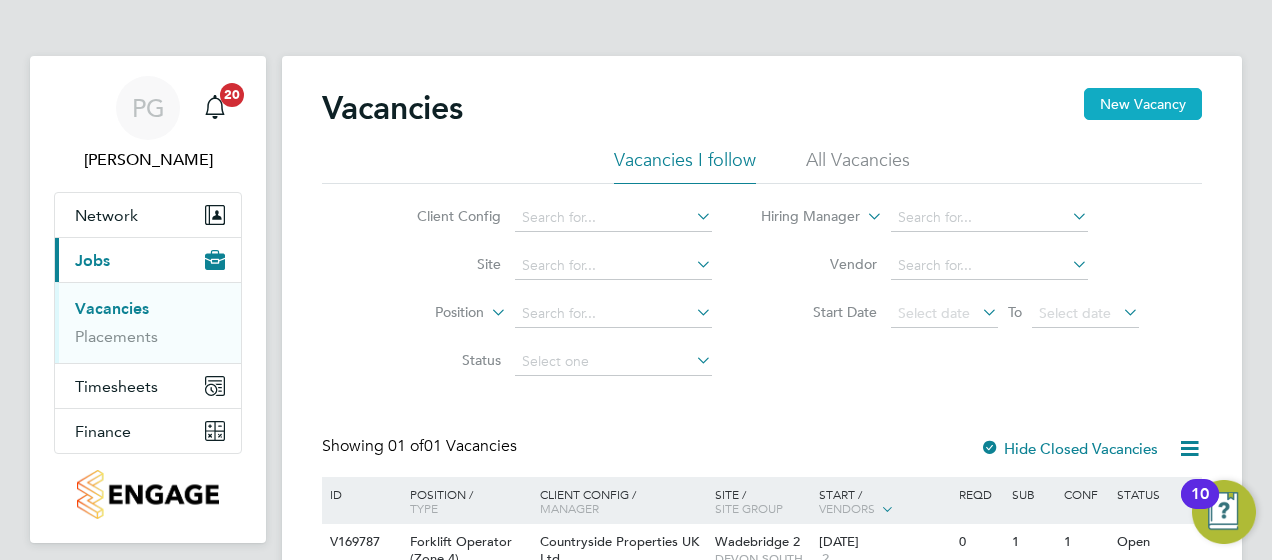 click on "New Vacancy" 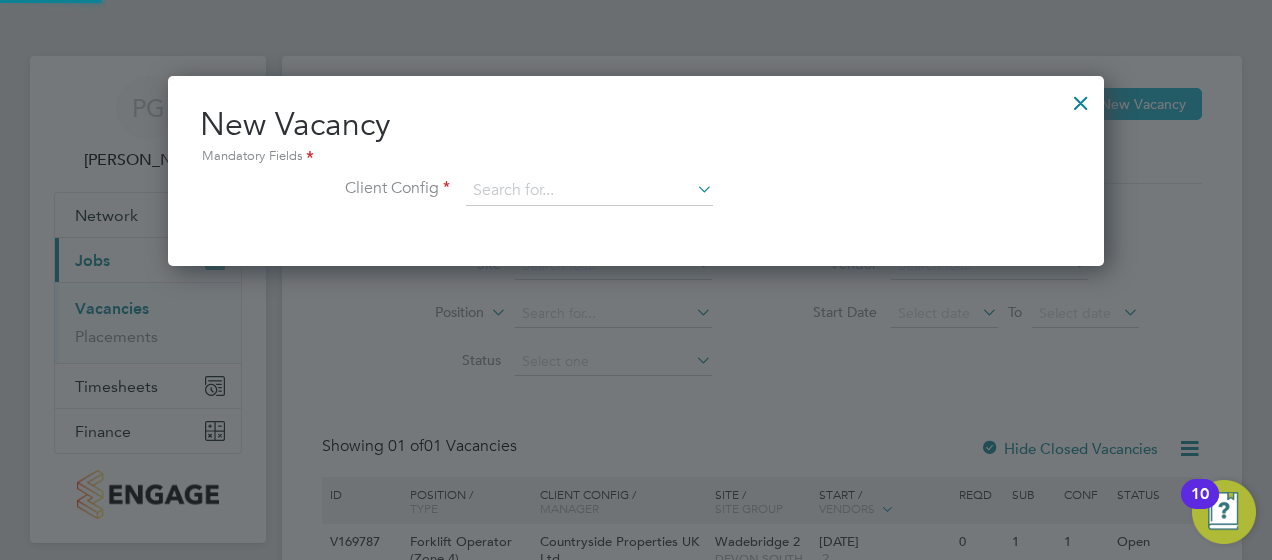 scroll, scrollTop: 10, scrollLeft: 10, axis: both 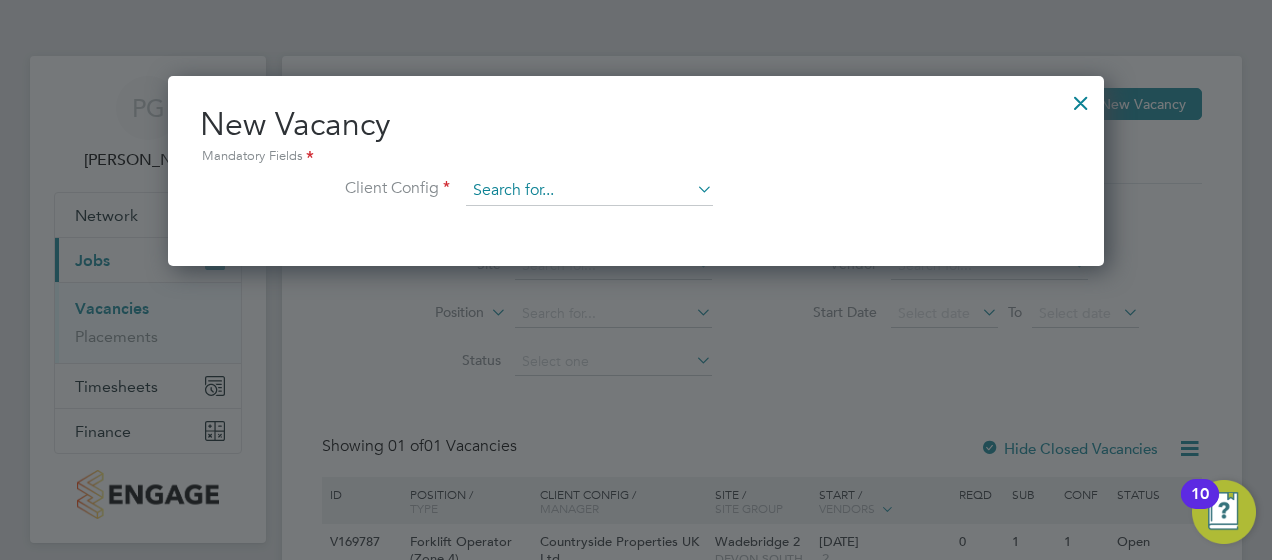 click at bounding box center [589, 191] 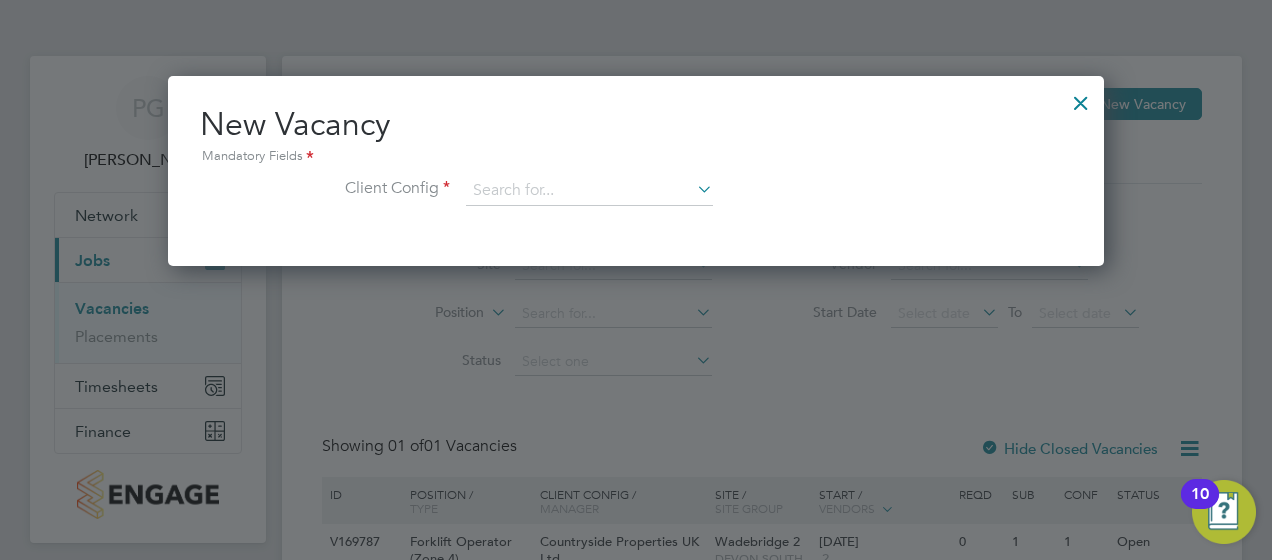 click on "Countryside Properties UK Ltd" 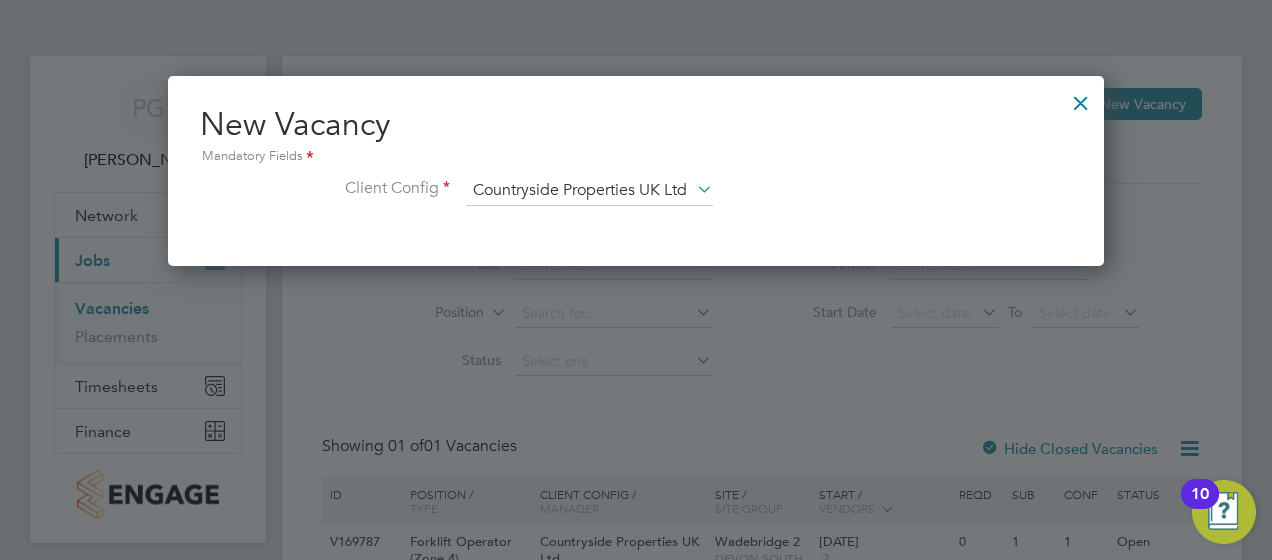 scroll, scrollTop: 10, scrollLeft: 10, axis: both 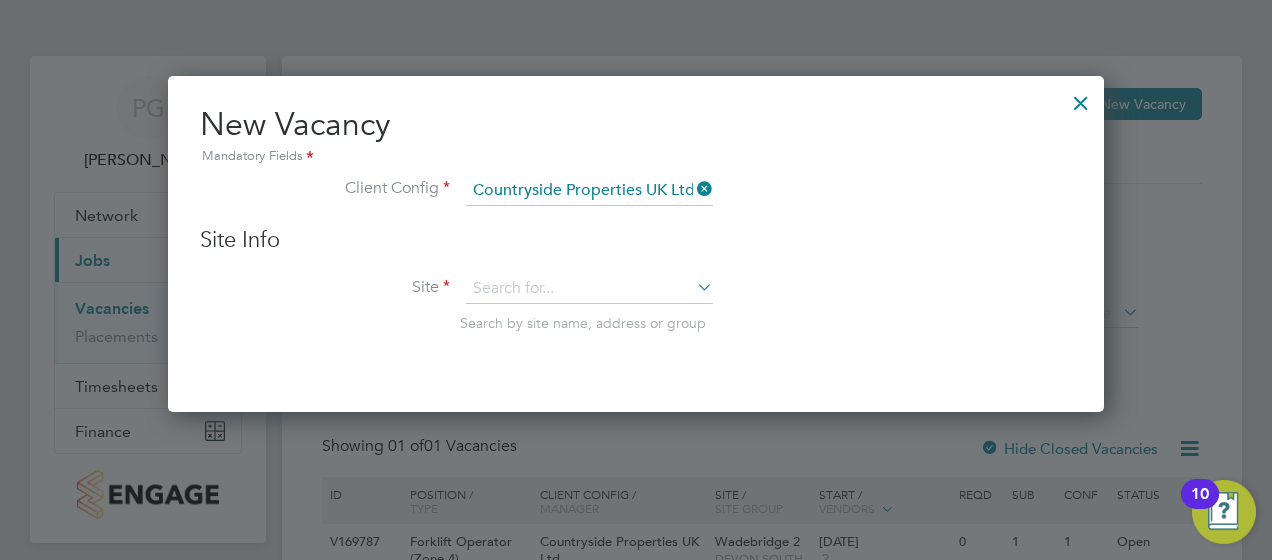 click on "Site Info Site   Search by site name, address or group" at bounding box center [636, 299] 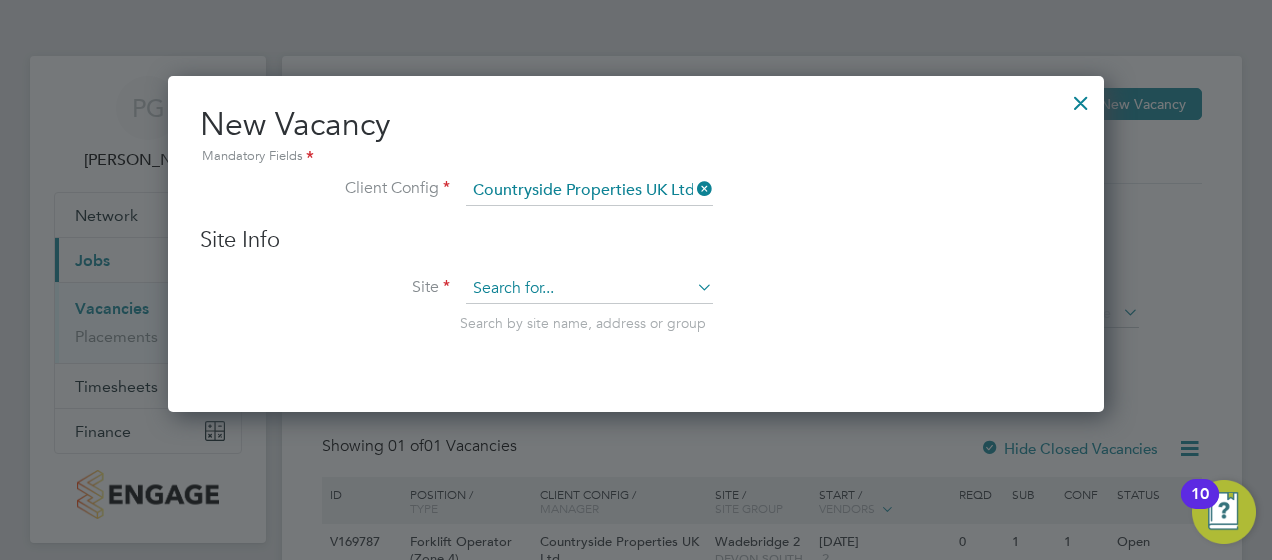 click at bounding box center (589, 289) 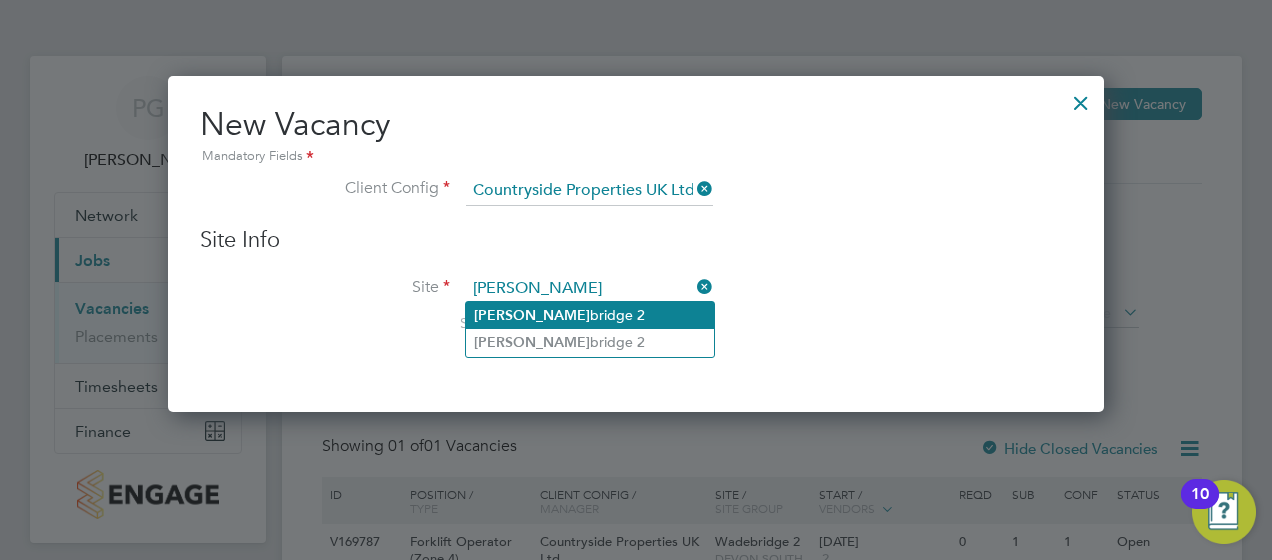 click on "Wade bridge 2" 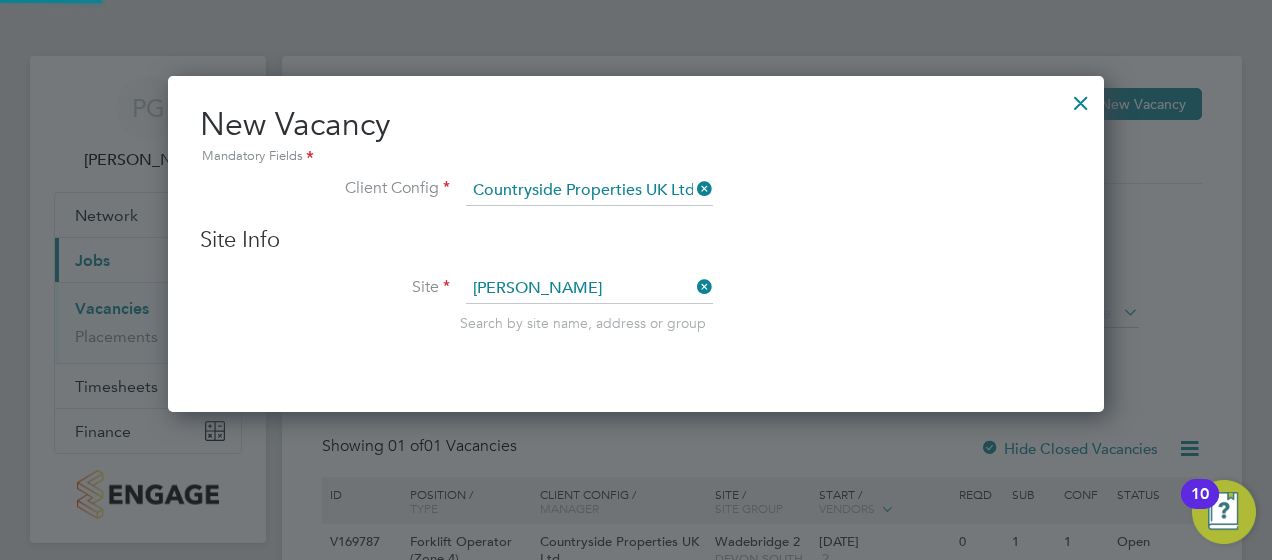 type on "Wadebridge 2" 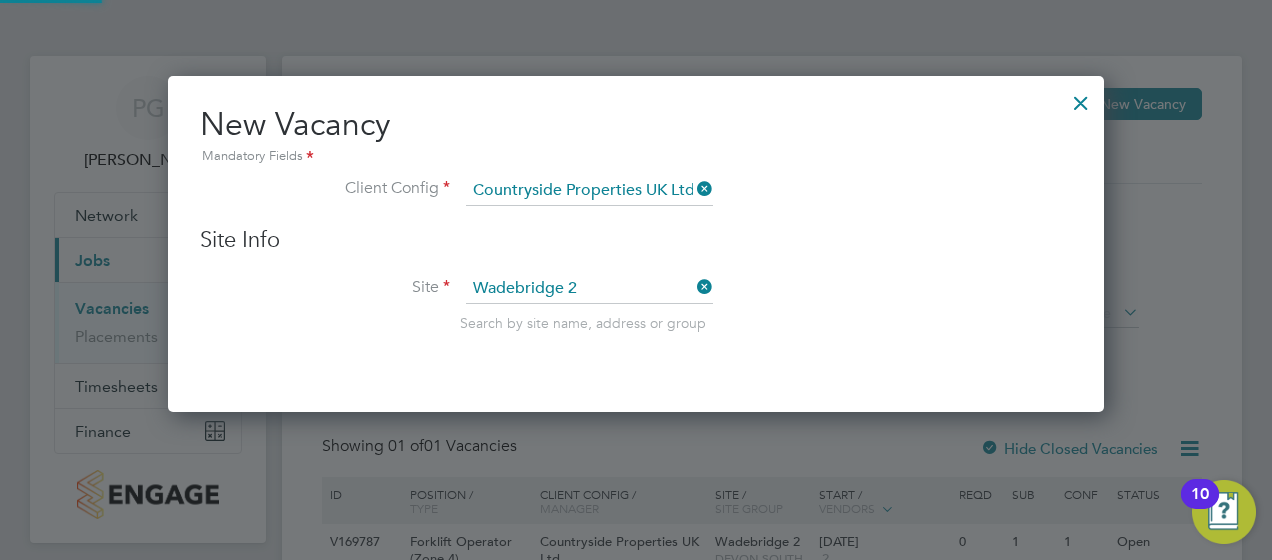 scroll, scrollTop: 10, scrollLeft: 10, axis: both 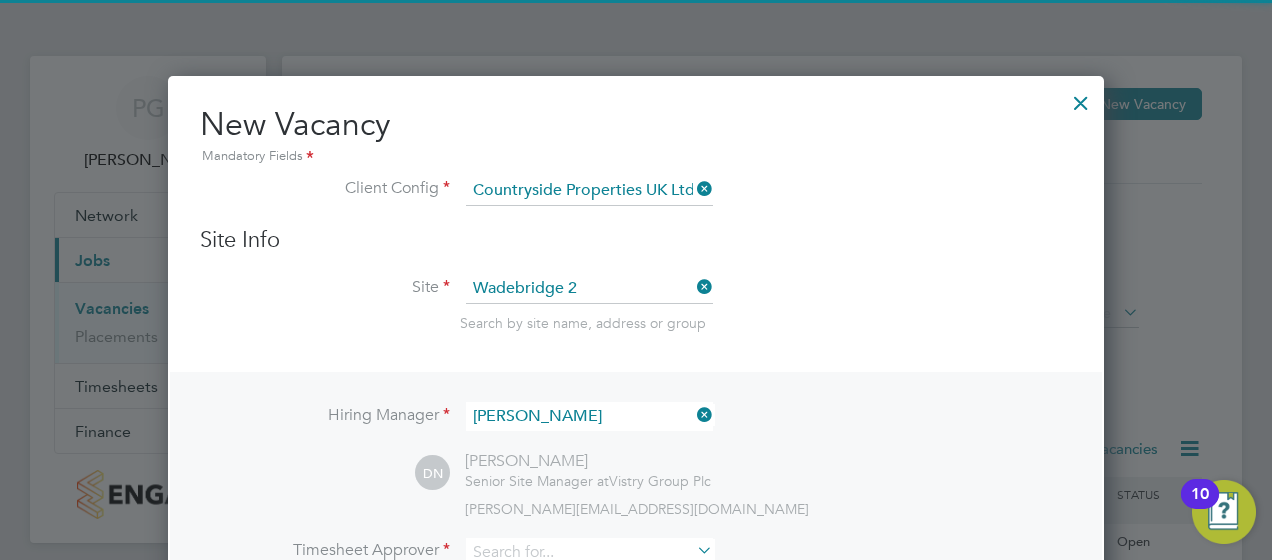 click on "Search by site name, address or group" at bounding box center [766, 323] 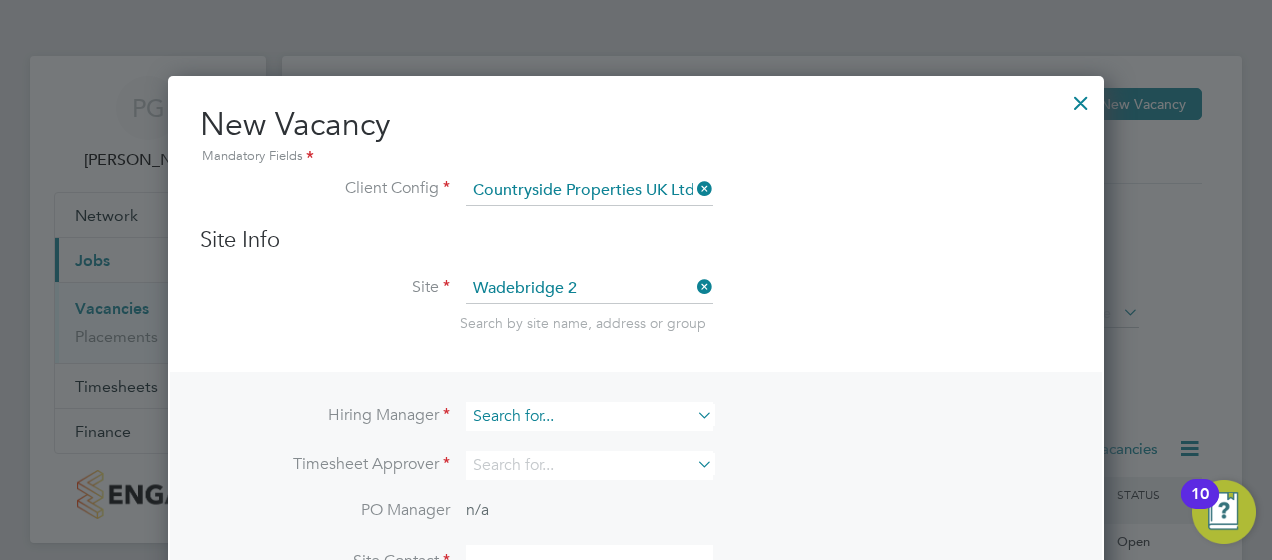scroll, scrollTop: 744, scrollLeft: 936, axis: both 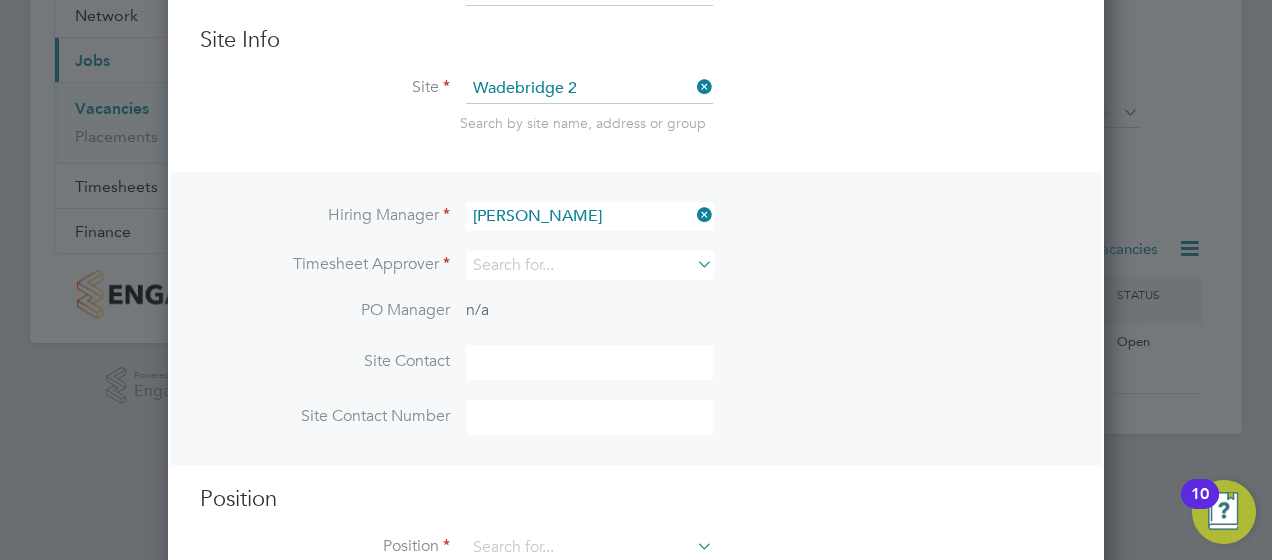 click on "Gr" 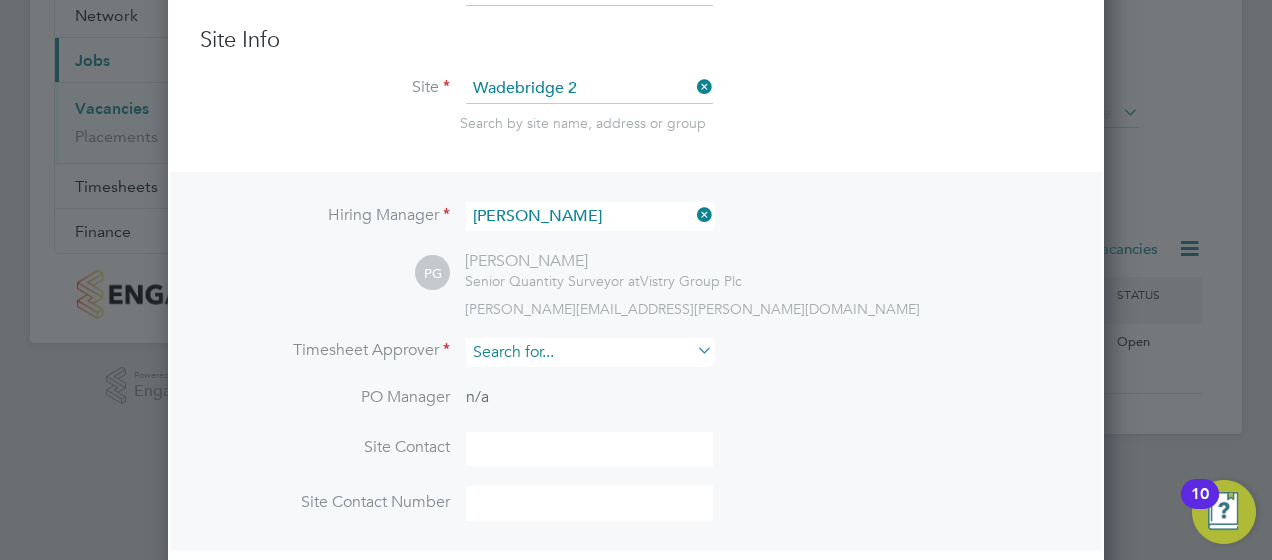 click at bounding box center [589, 352] 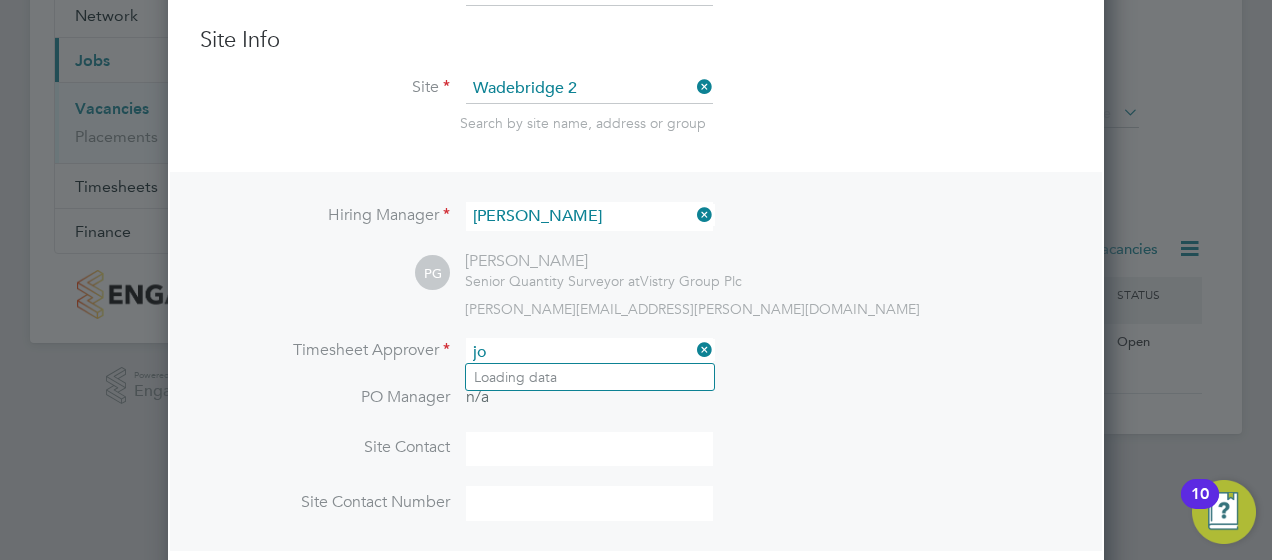 type on "j" 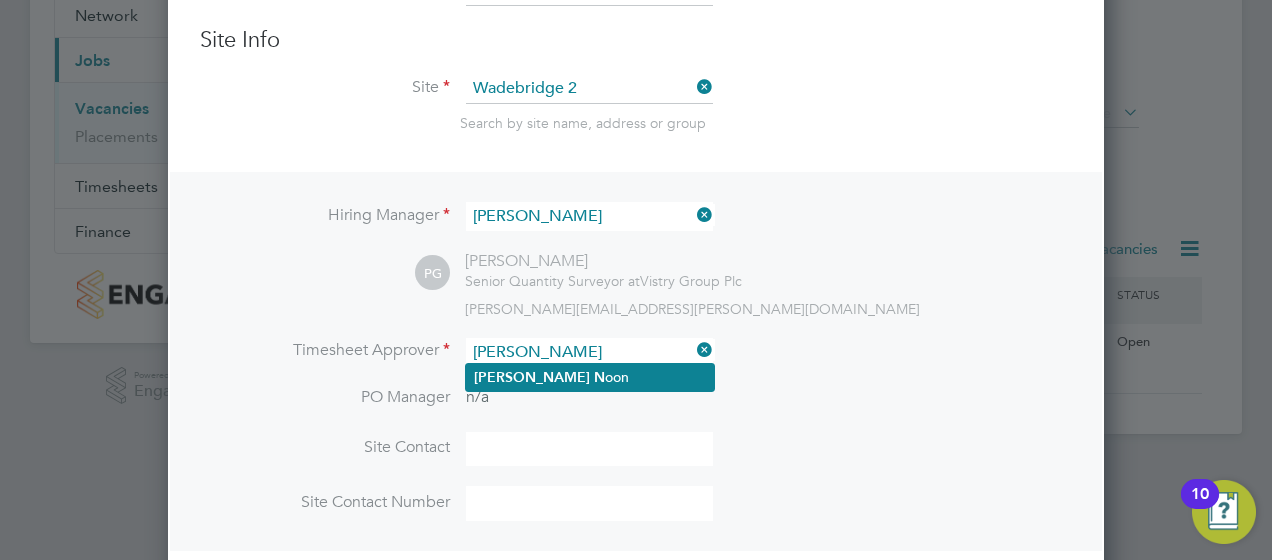click on "David   N oon" 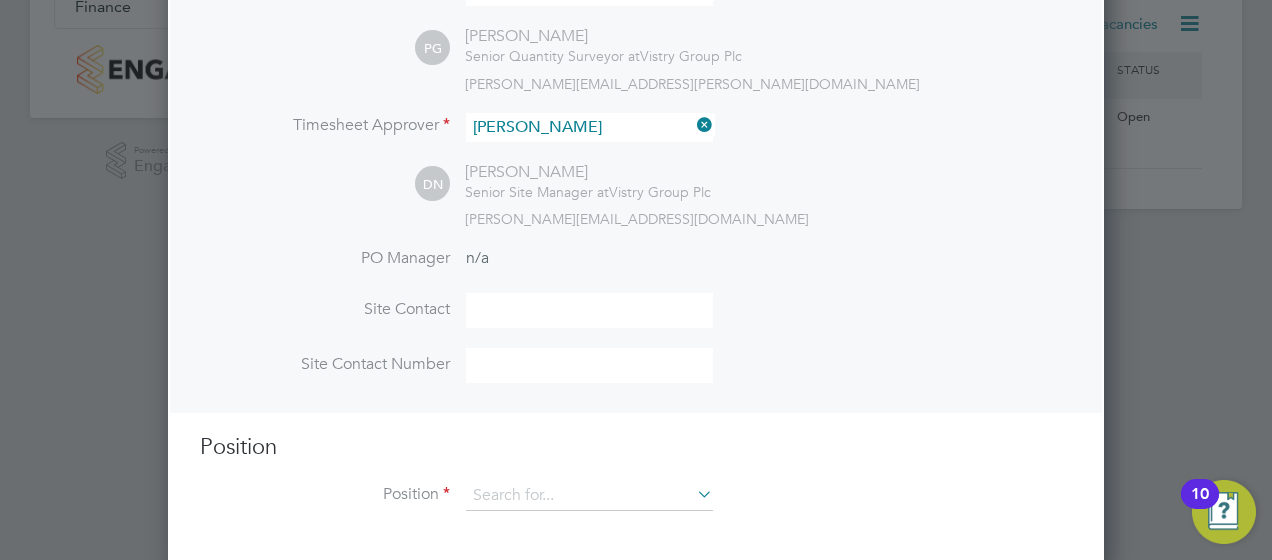 scroll, scrollTop: 433, scrollLeft: 0, axis: vertical 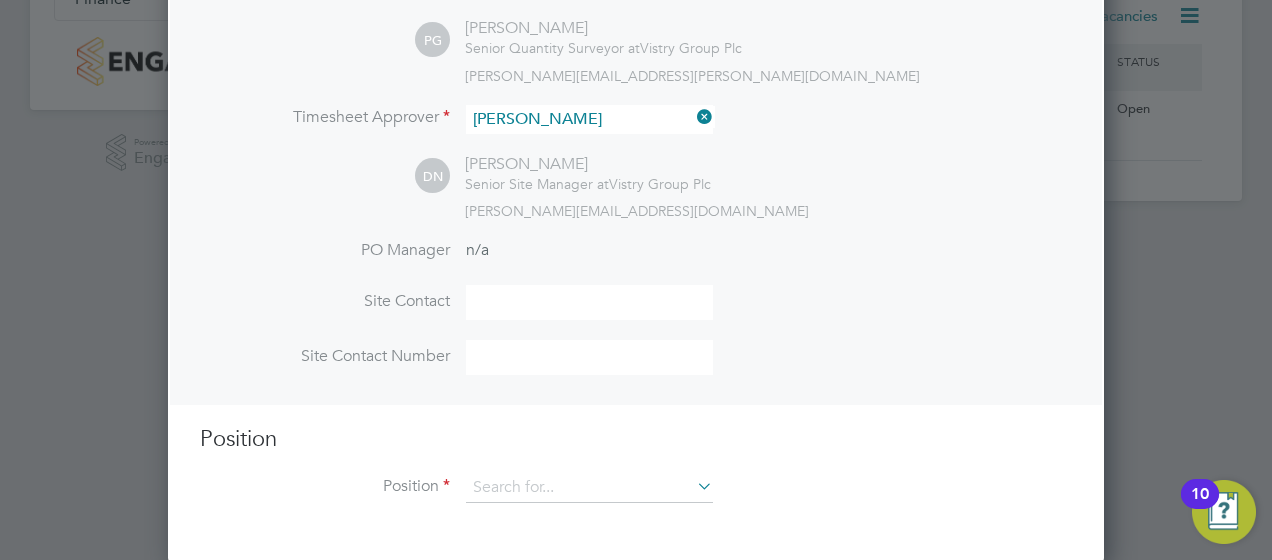 click on "Position Position" at bounding box center [636, 474] 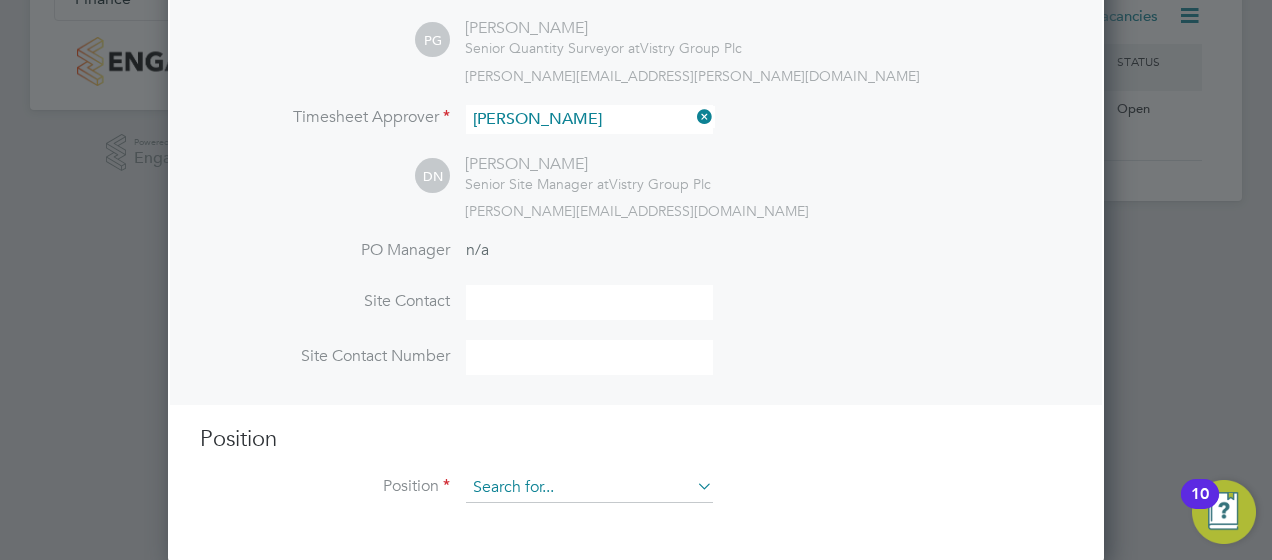 click at bounding box center [589, 488] 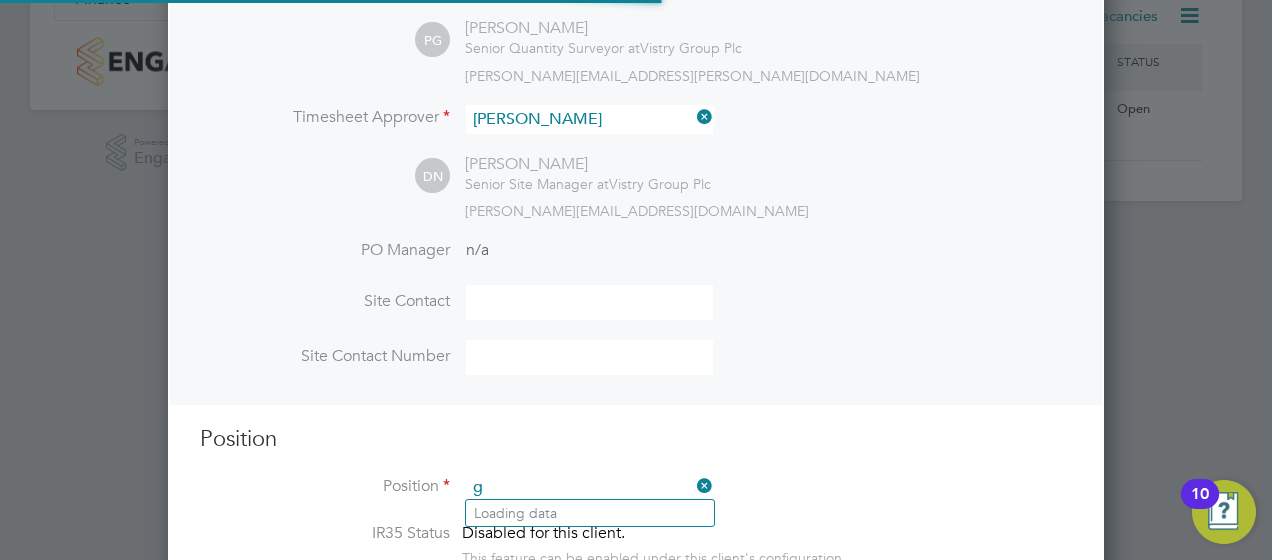 scroll, scrollTop: 10, scrollLeft: 10, axis: both 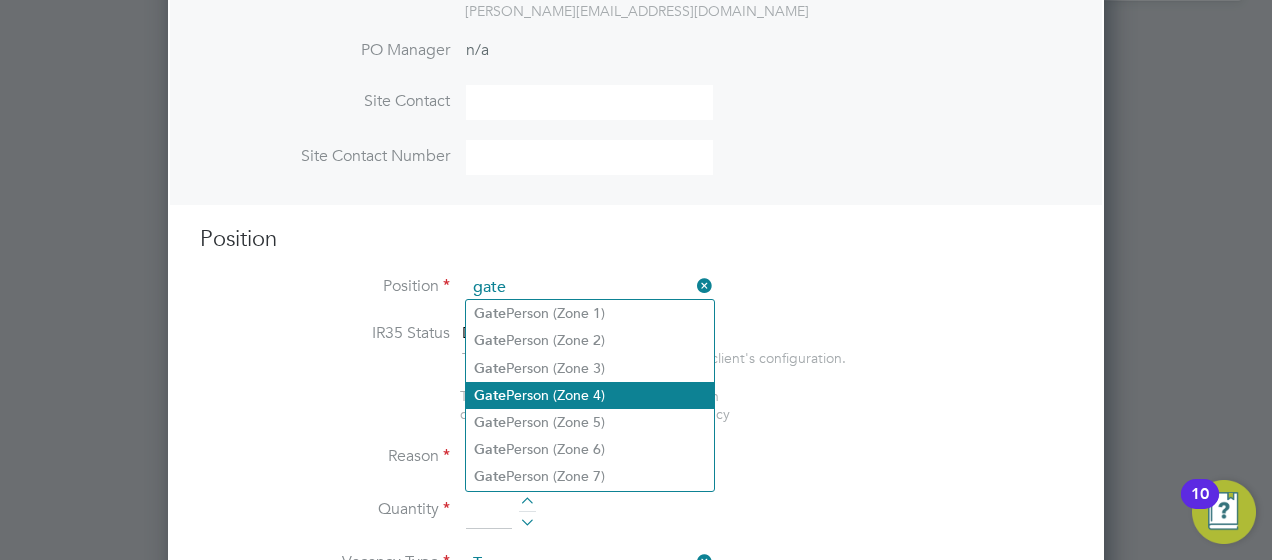 click on "Gate  Person (Zone 4)" 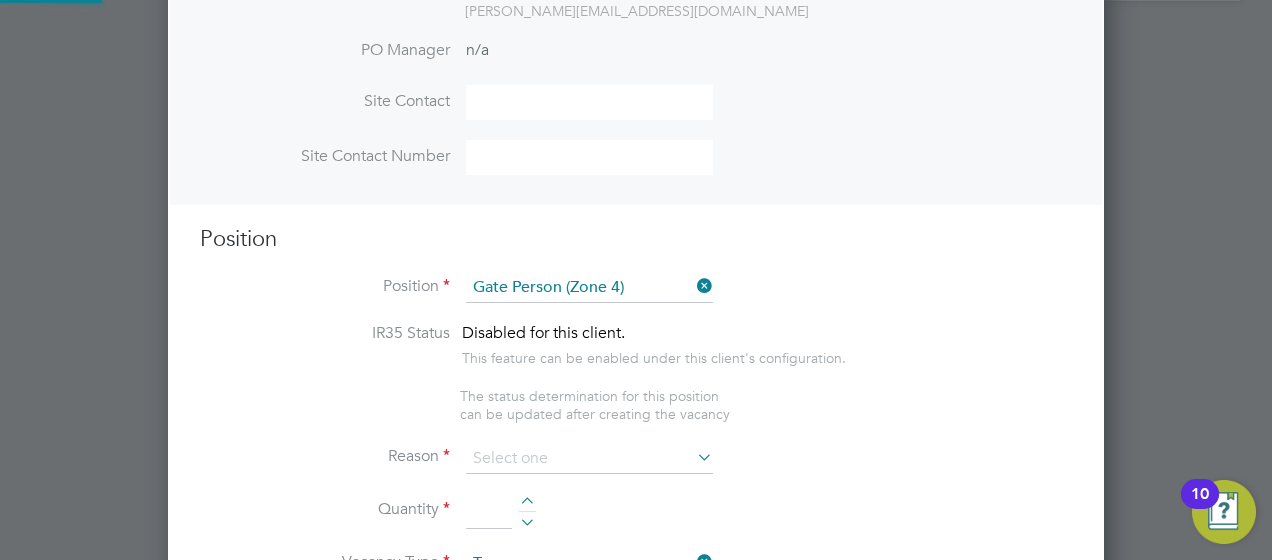 type on "- Welcoming visitors and signing visitors in and out of site
- Checking CSCS cards
- Scanning CSCS cards to the Mosaic system
- Issuing Mosaic contractor cards where necessary
- Ensuring all visitors have the correct PPE
- Issuing PPE where there are items missing
- Liaising with Site Management team regarding visitors, deliveries and new workers
- Liaising with the Materials Controller regarding materials deliveries
- Assisting the Traffic Marshall in the movement of vehicles in to and around the site
- Ensuring that vehicles visiting site are parked properly and safely
- Wheel washing vehicles that leave the site when necessary
- Assist with adhoc general labouring duties on site as and when required to do so
- Maintaining accurate and up to date records of signing in sheets in case of emergency" 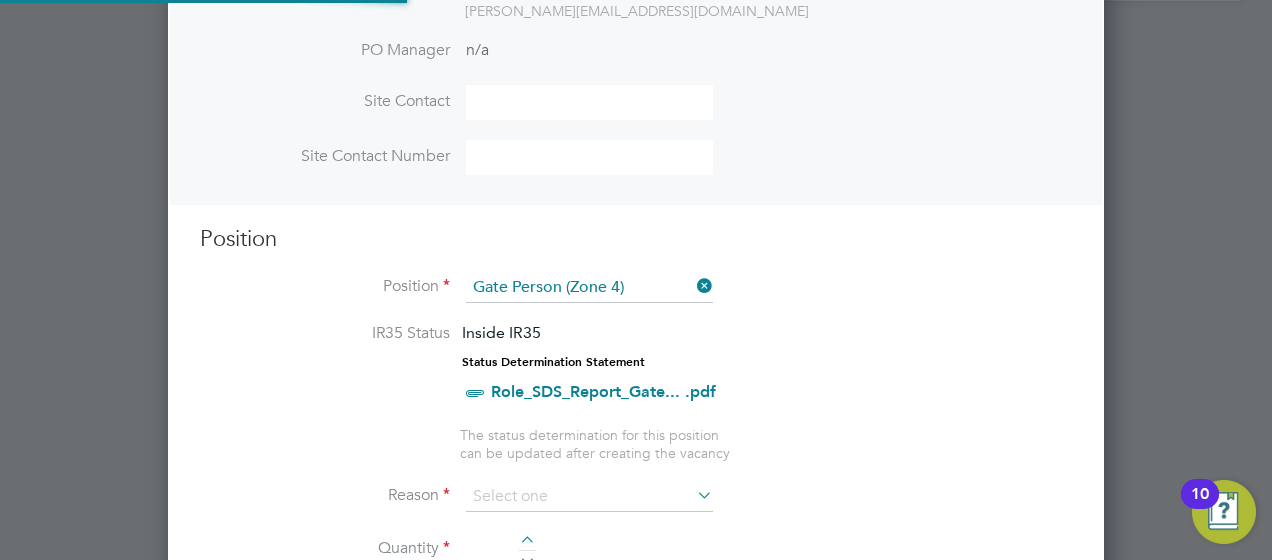 scroll, scrollTop: 2852, scrollLeft: 936, axis: both 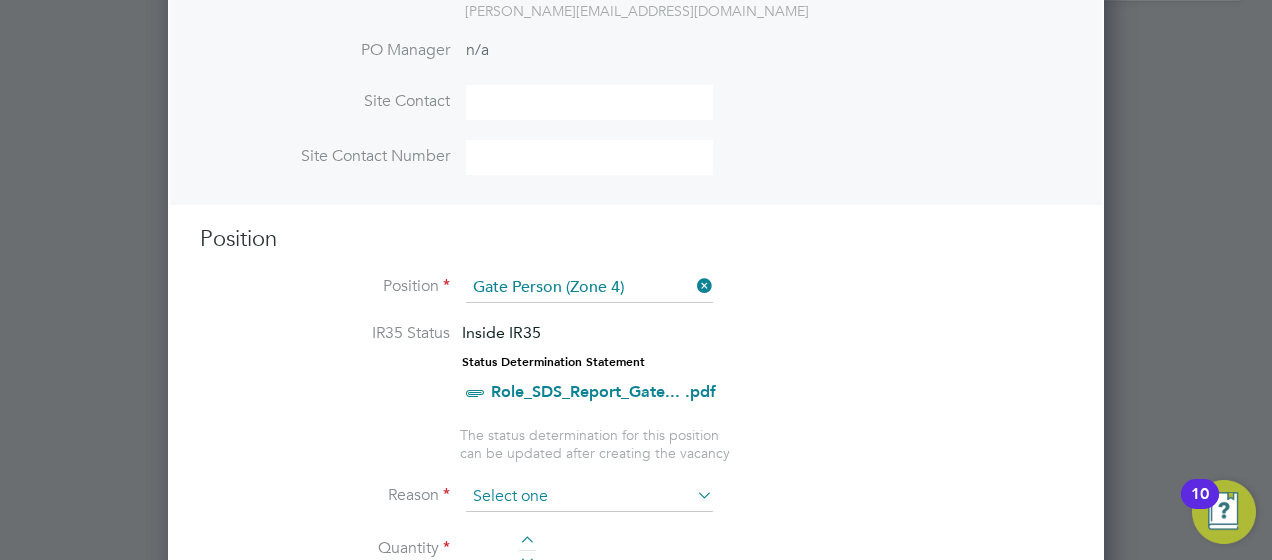 click at bounding box center (589, 497) 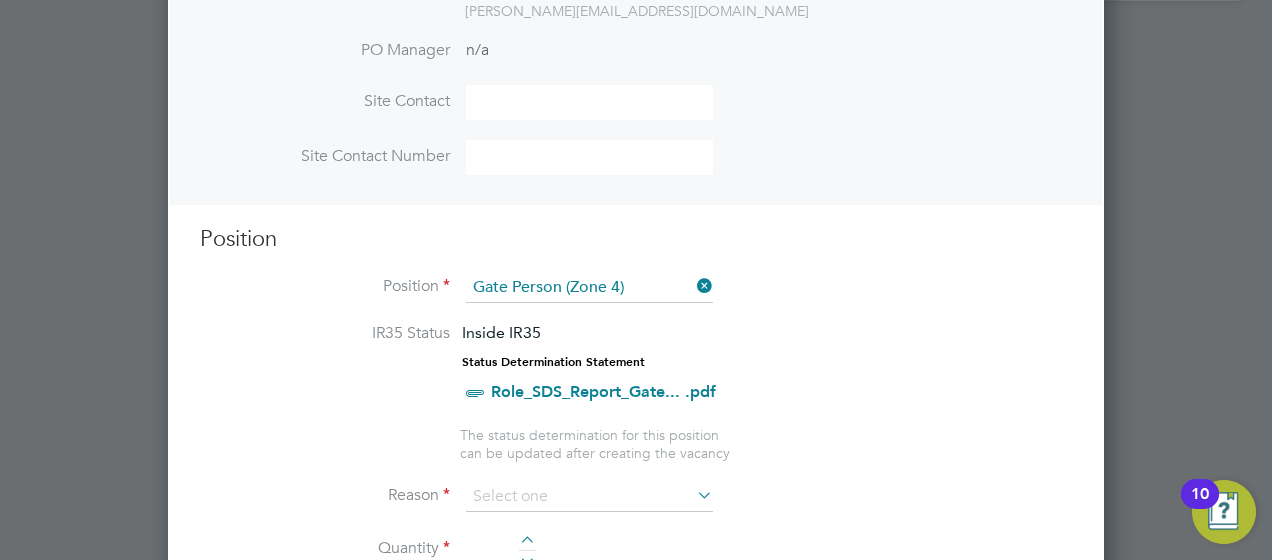 click on "Holiday" 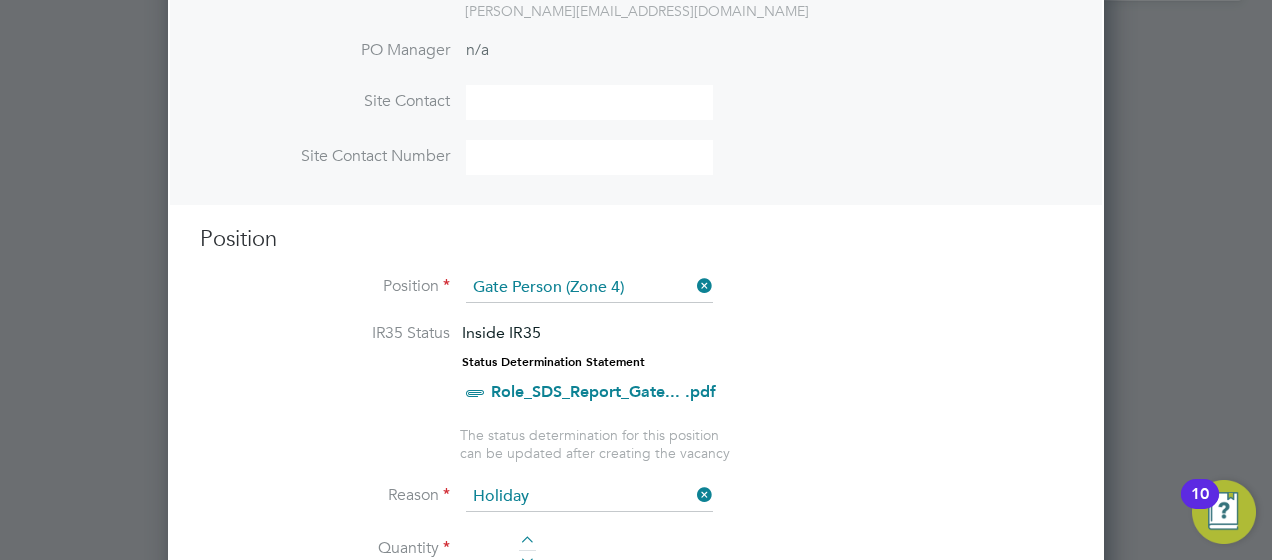 click on "IR35 Status Inside IR35 Status Determination Statement   Role_SDS_Report_Gate... .pdf The status determination for this position can be updated after creating the vacancy" at bounding box center [636, 392] 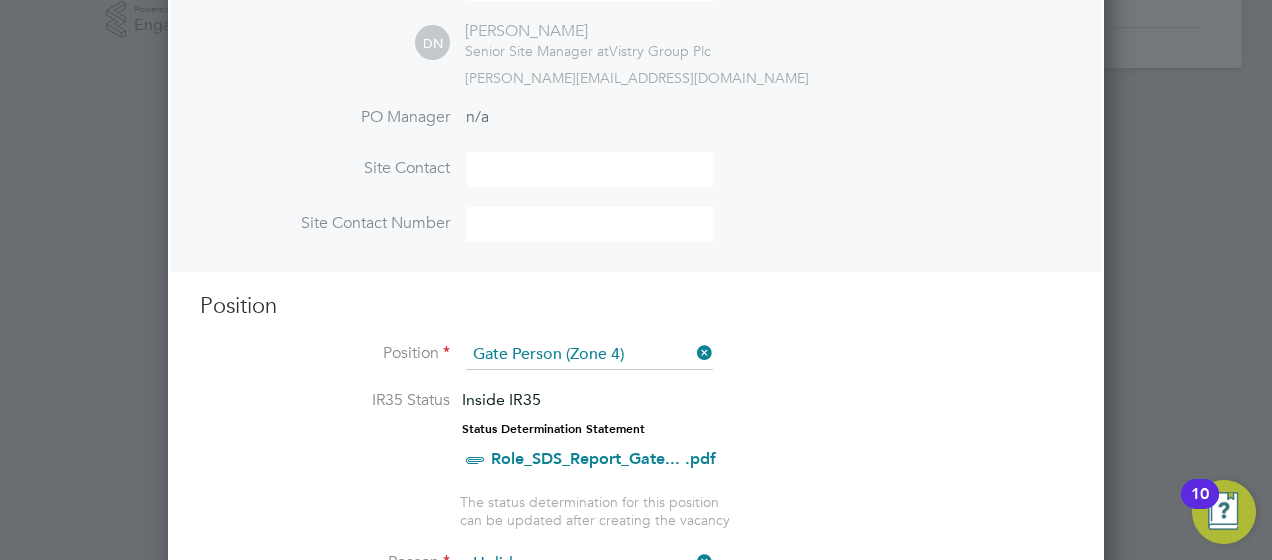 scroll, scrollTop: 633, scrollLeft: 0, axis: vertical 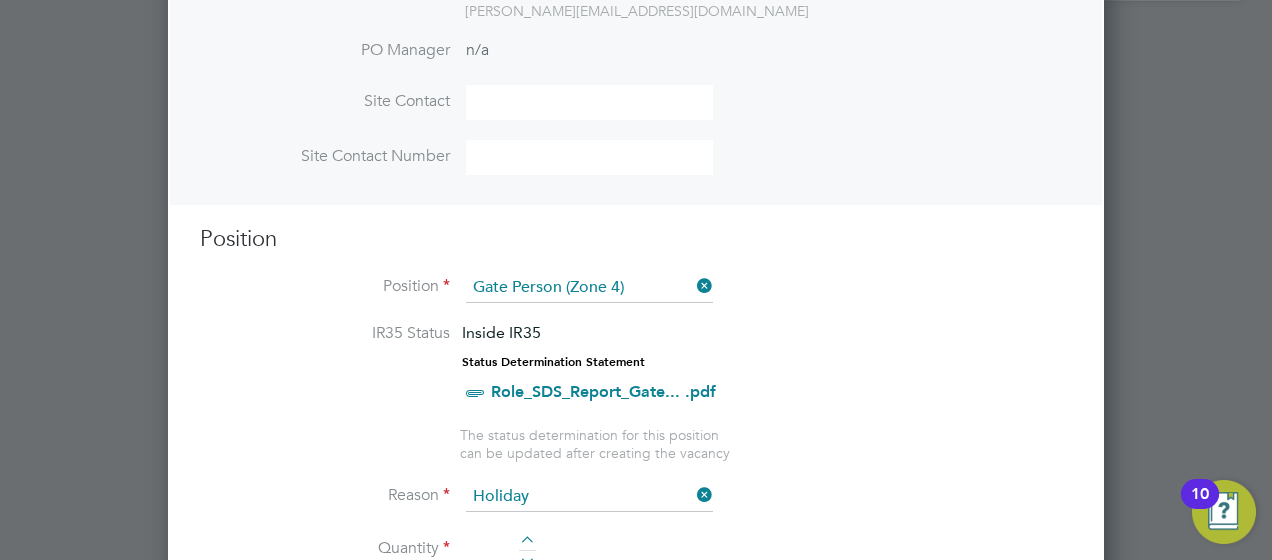 click at bounding box center (489, 550) 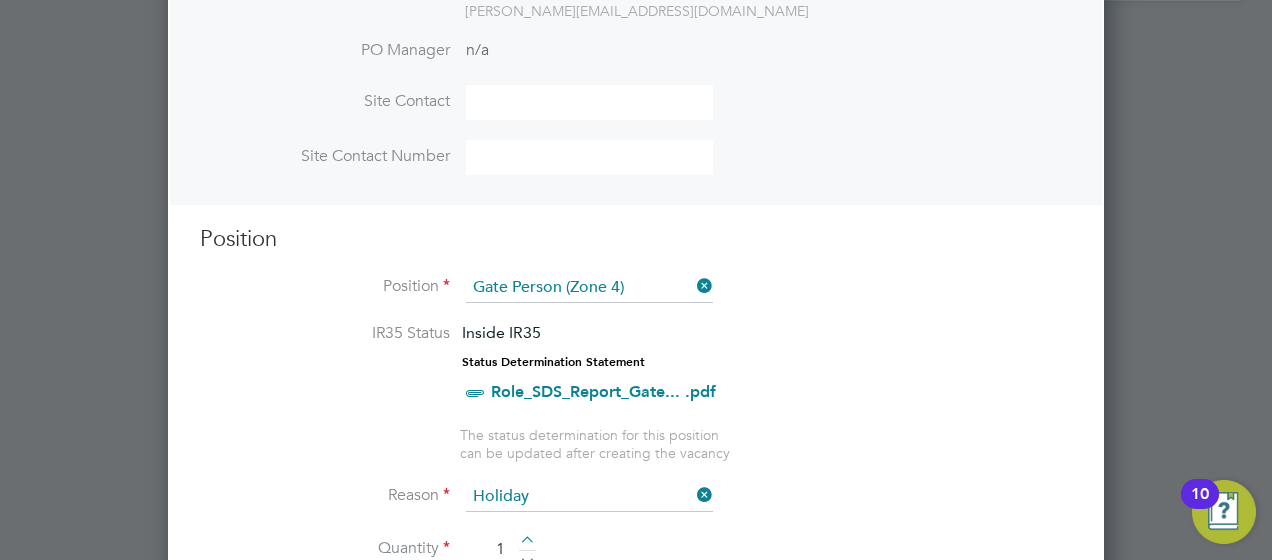 type on "1" 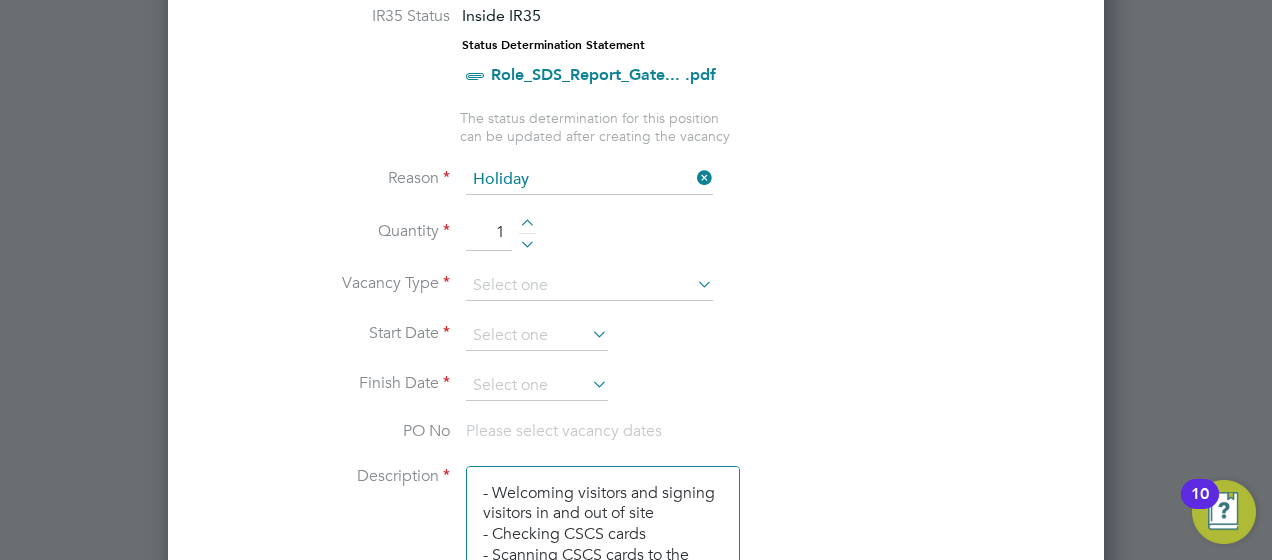 click on "Temporary" 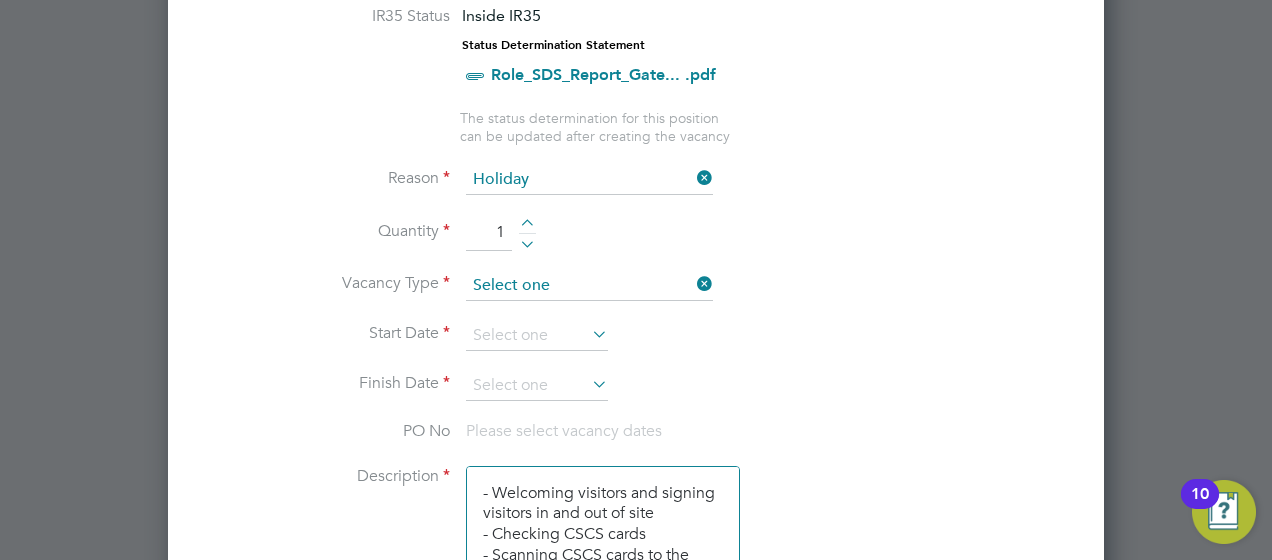 click at bounding box center [589, 286] 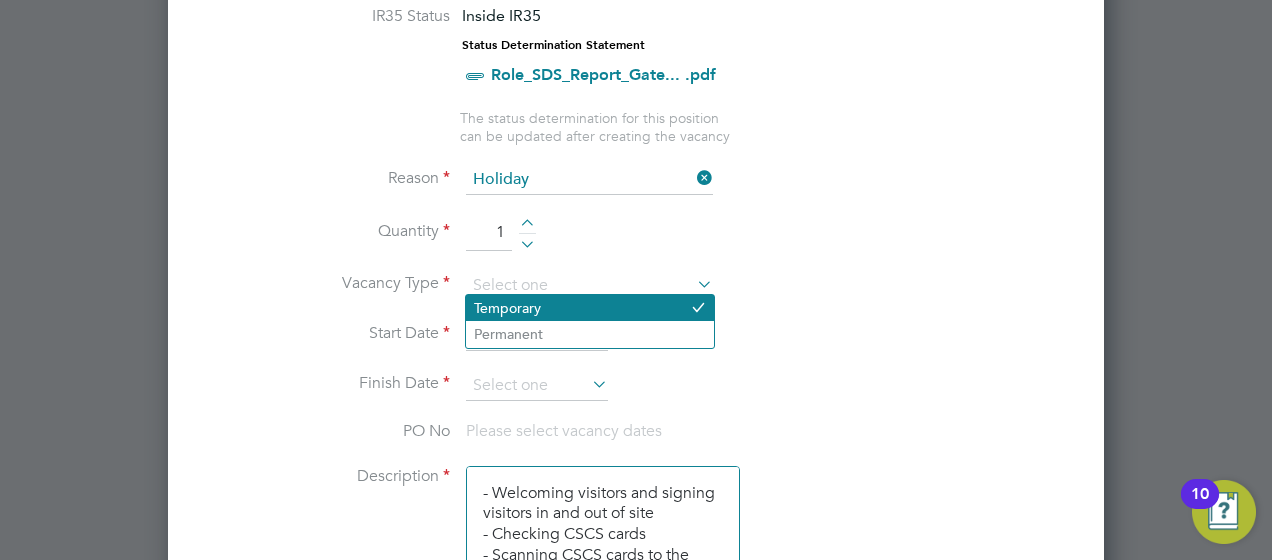click on "Temporary" 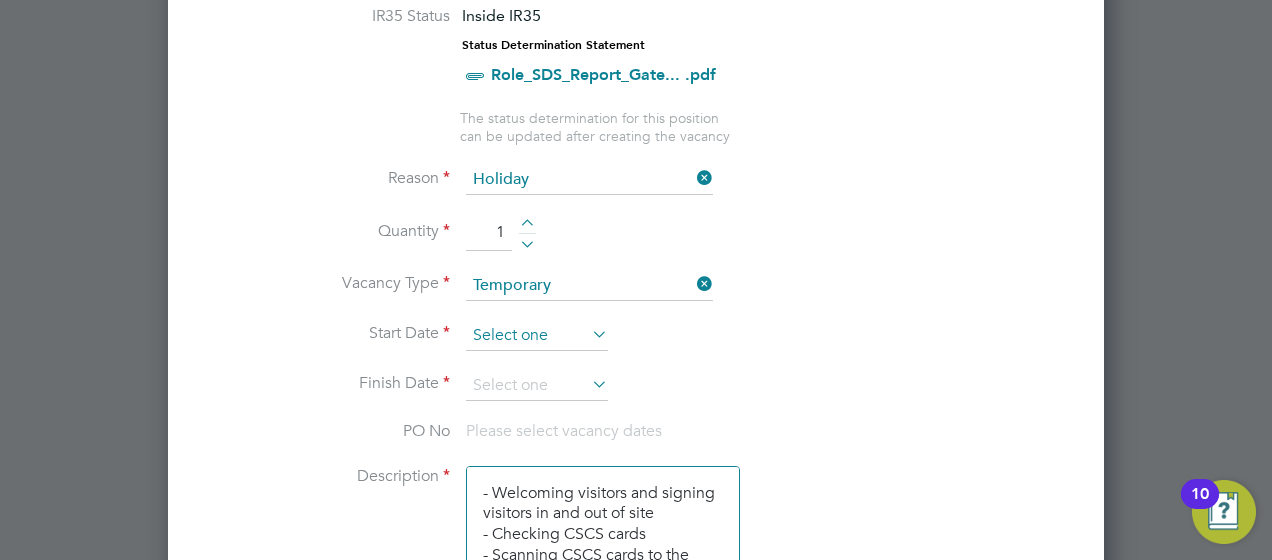 click at bounding box center (537, 336) 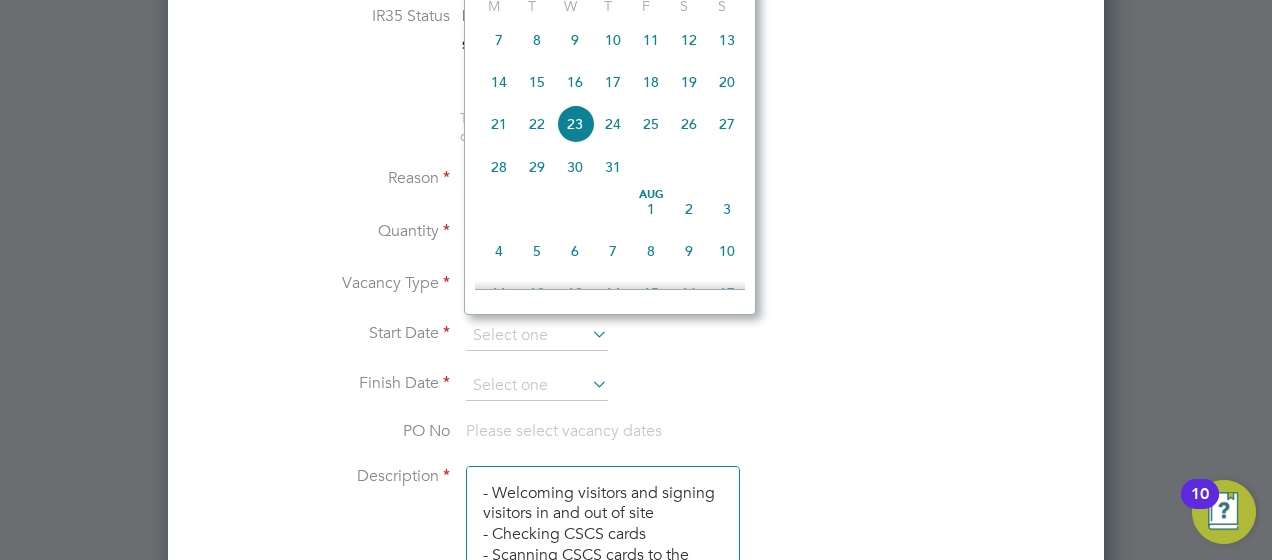 click on "21" 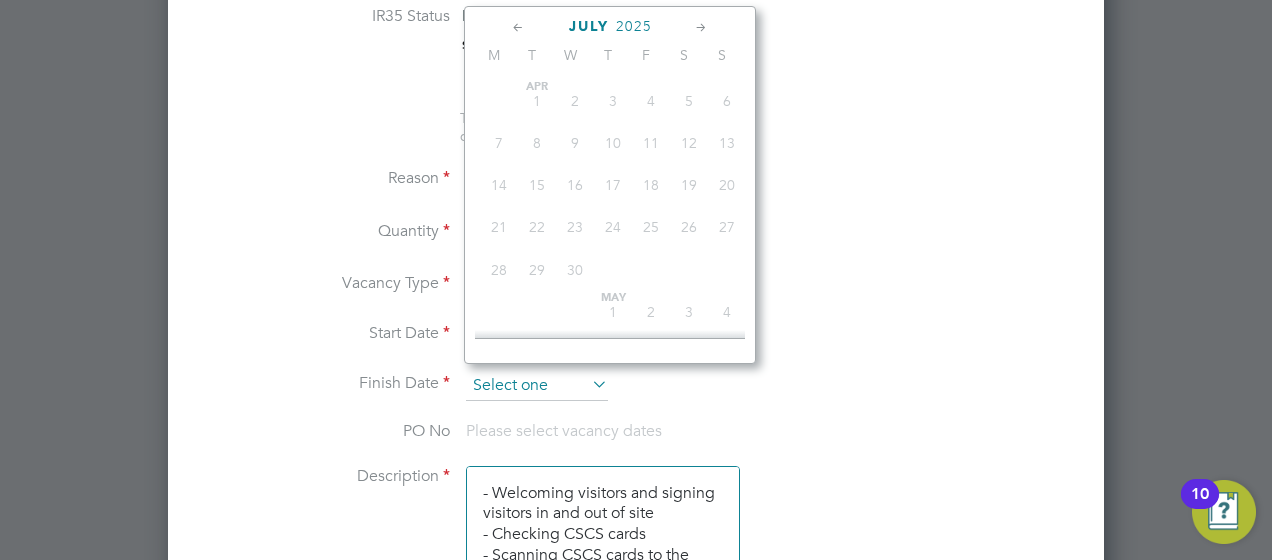 click at bounding box center [537, 386] 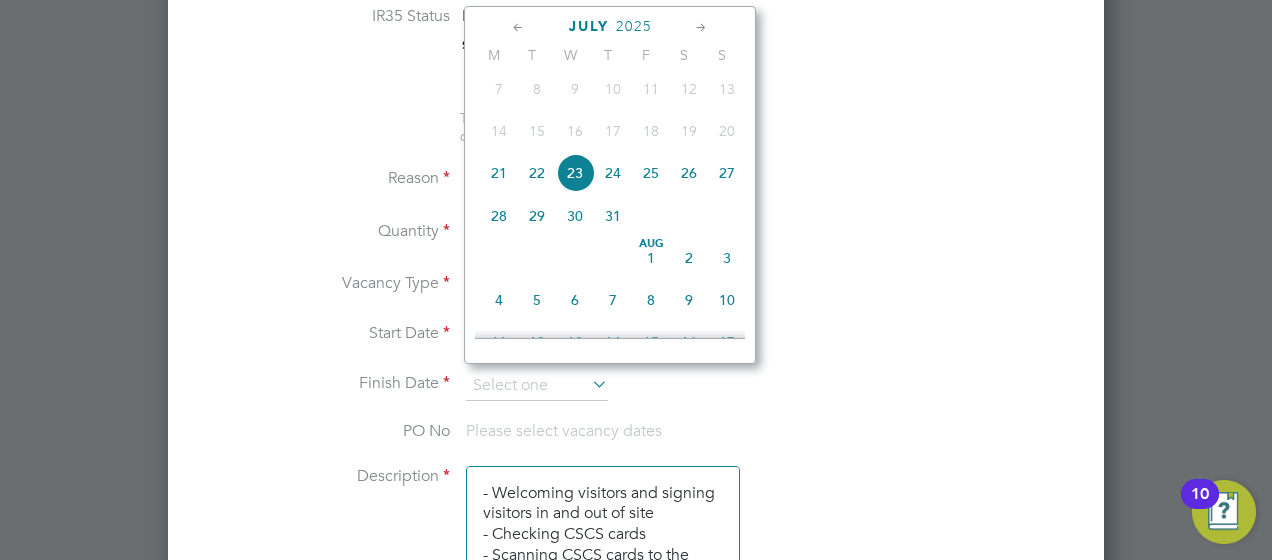click 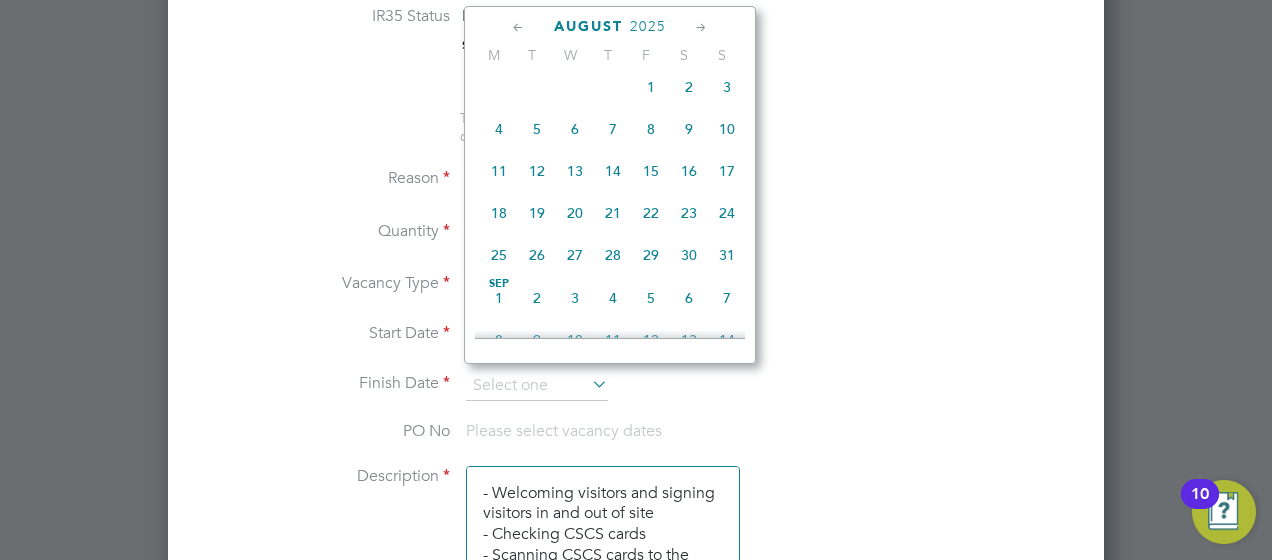 click on "29" 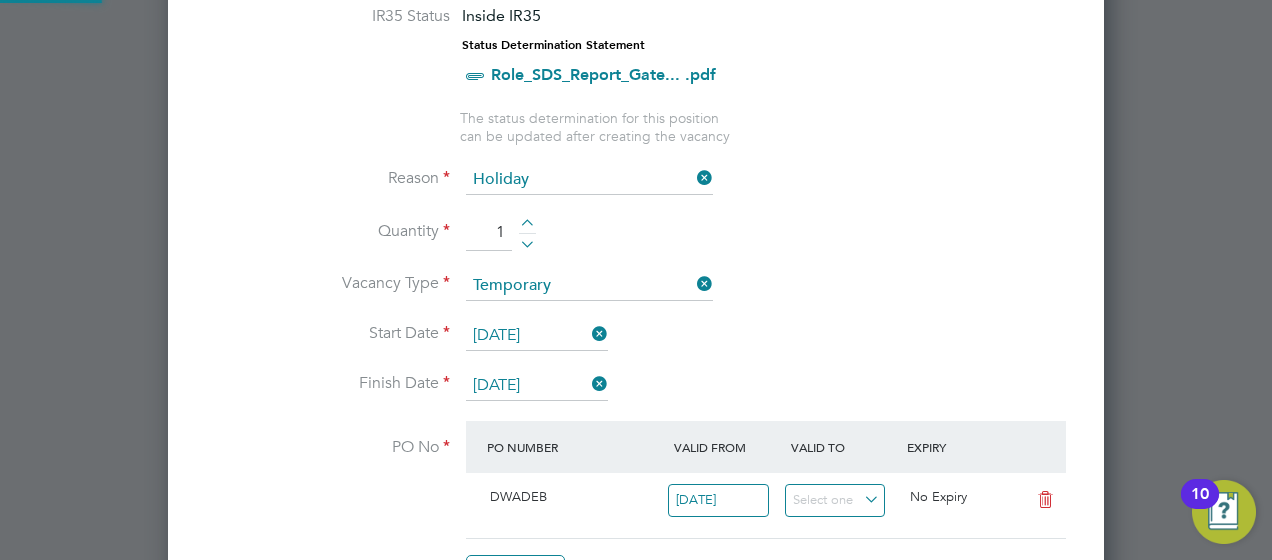 scroll, scrollTop: 10, scrollLeft: 10, axis: both 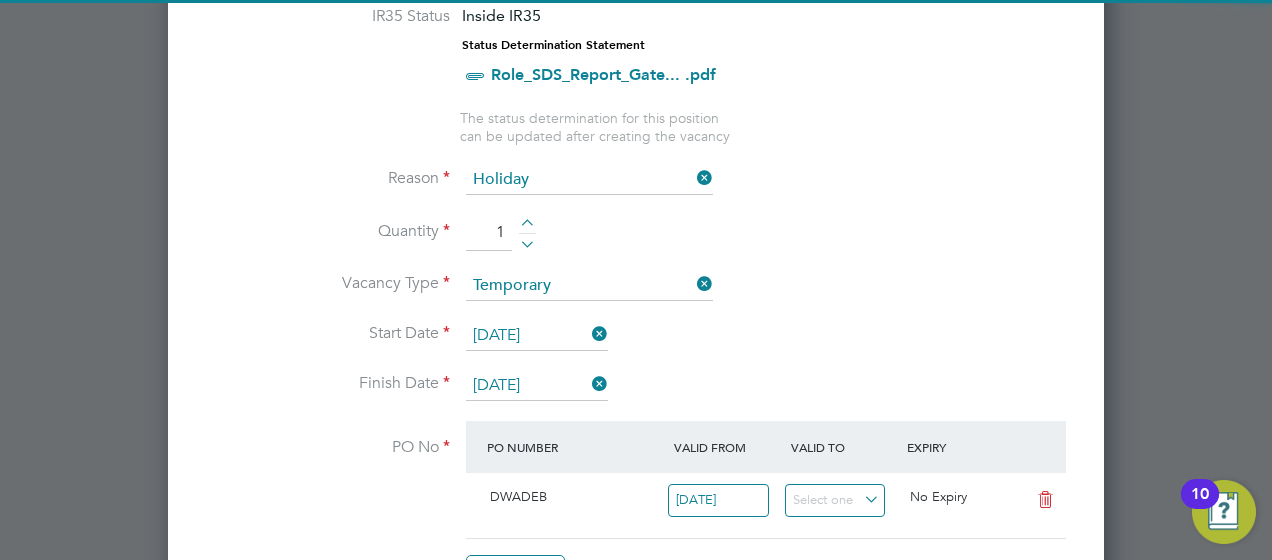 click on "Vacancy Type   Temporary" at bounding box center [636, 296] 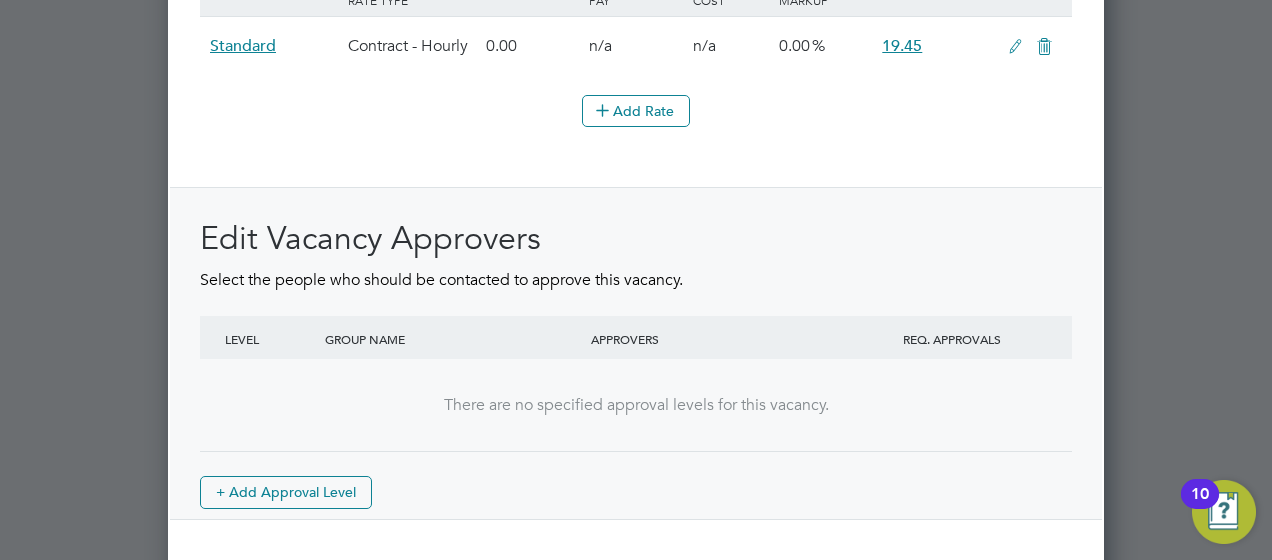 scroll, scrollTop: 2506, scrollLeft: 0, axis: vertical 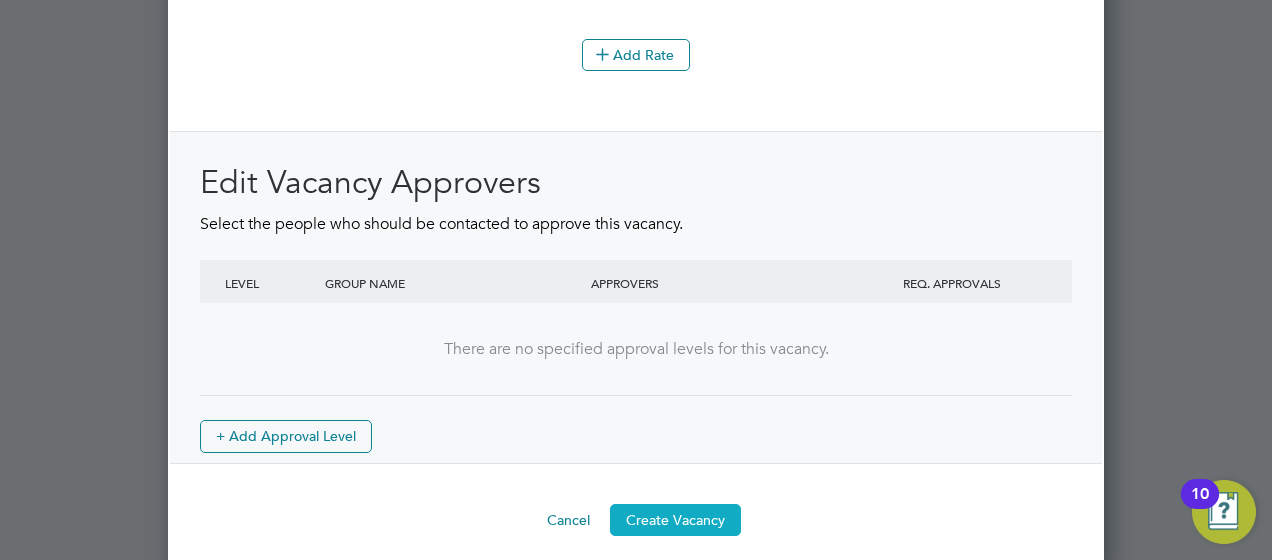 click on "Create Vacancy" at bounding box center (675, 520) 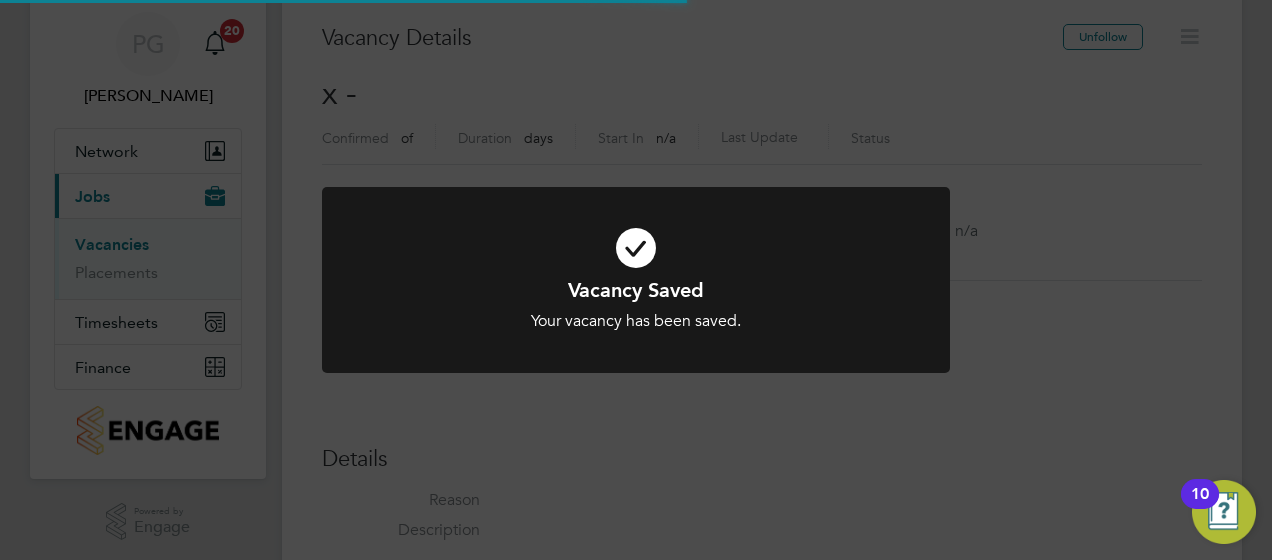 scroll, scrollTop: 0, scrollLeft: 0, axis: both 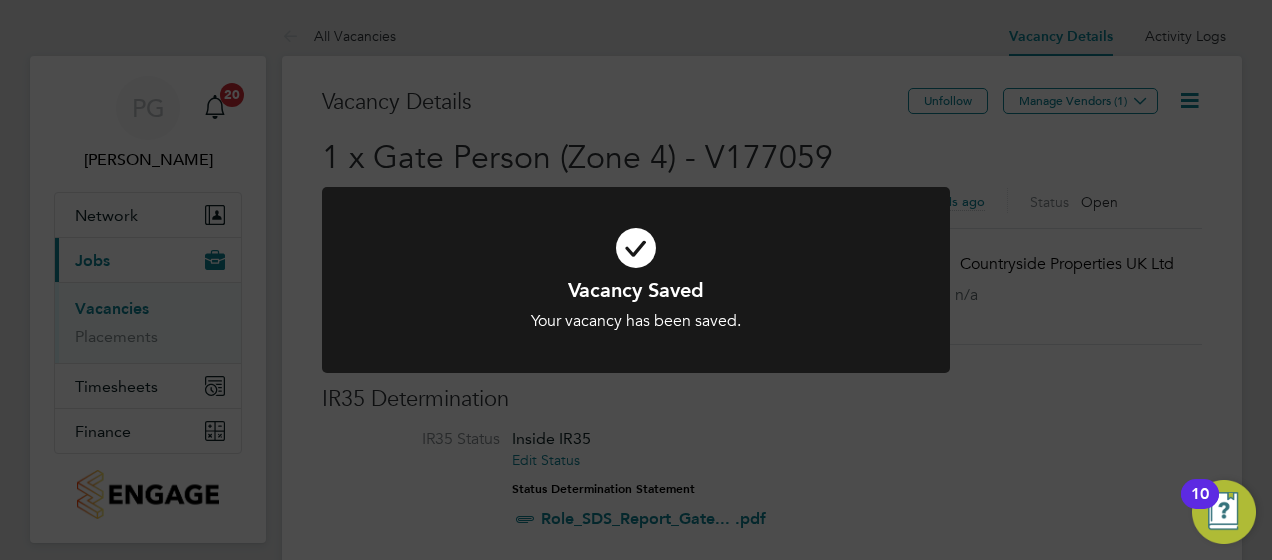 click on "Vacancy Saved Your vacancy has been saved. Cancel Okay" 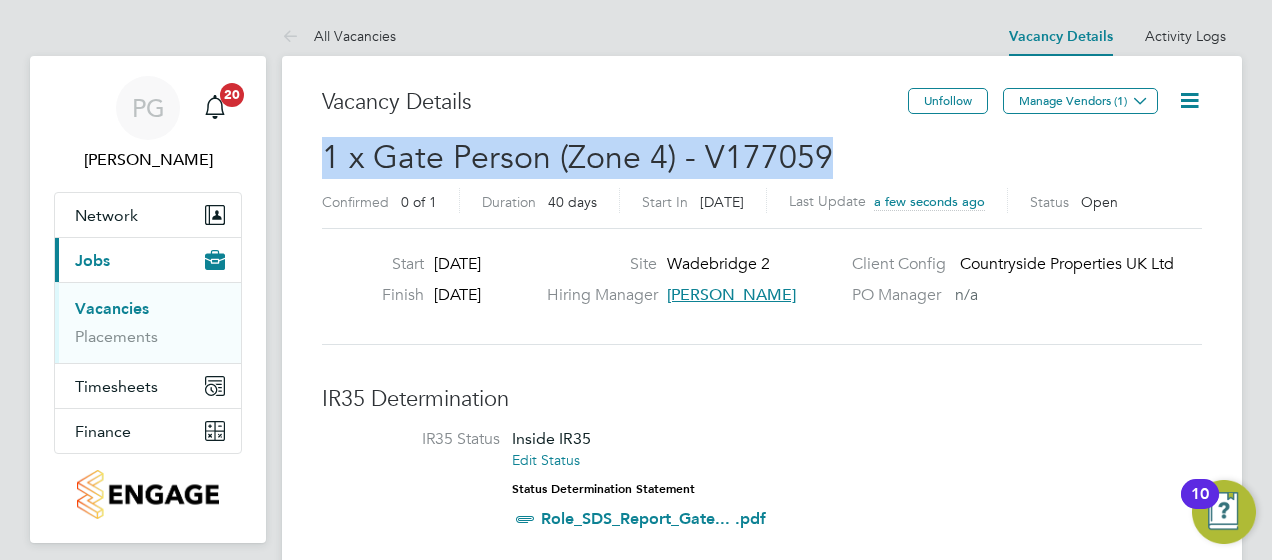 drag, startPoint x: 830, startPoint y: 146, endPoint x: 304, endPoint y: 150, distance: 526.0152 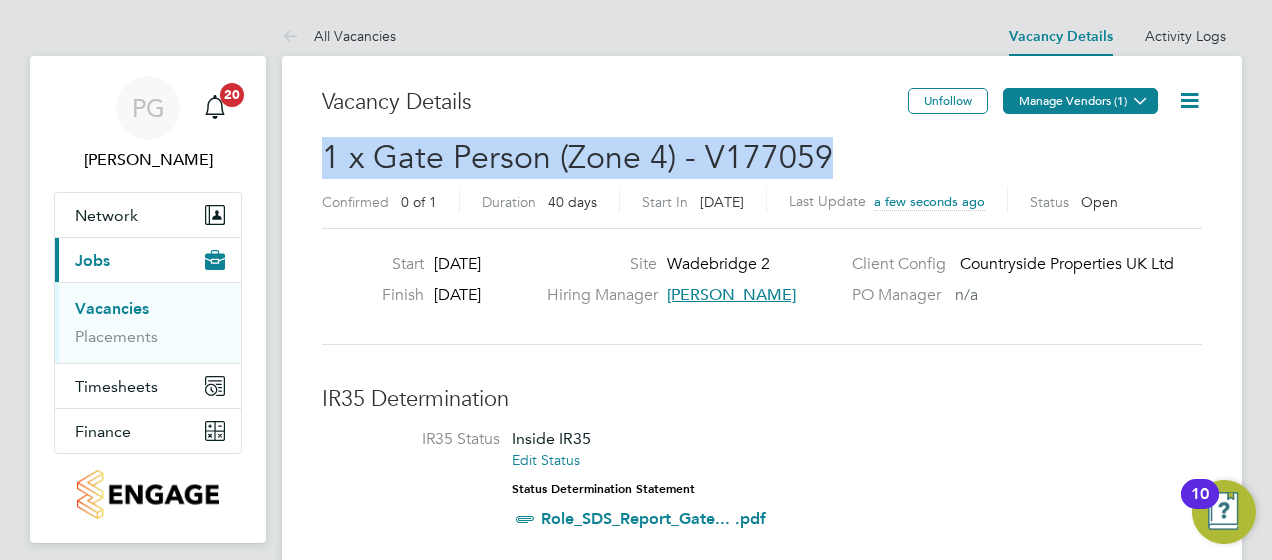 click on "Manage Vendors (1)" 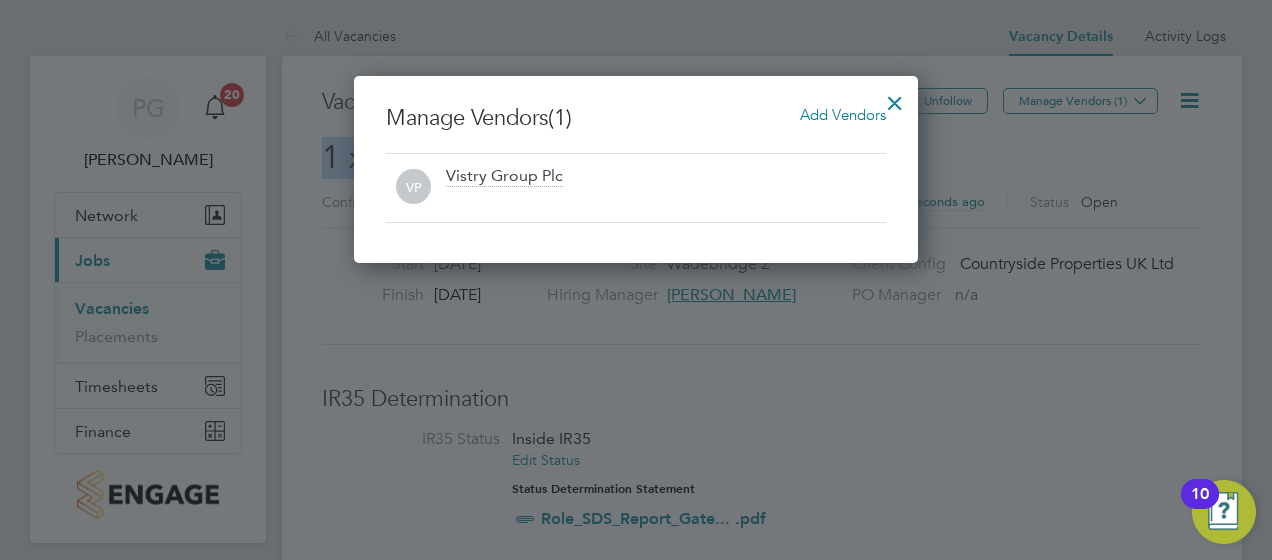 click on "Add Vendors" at bounding box center (843, 114) 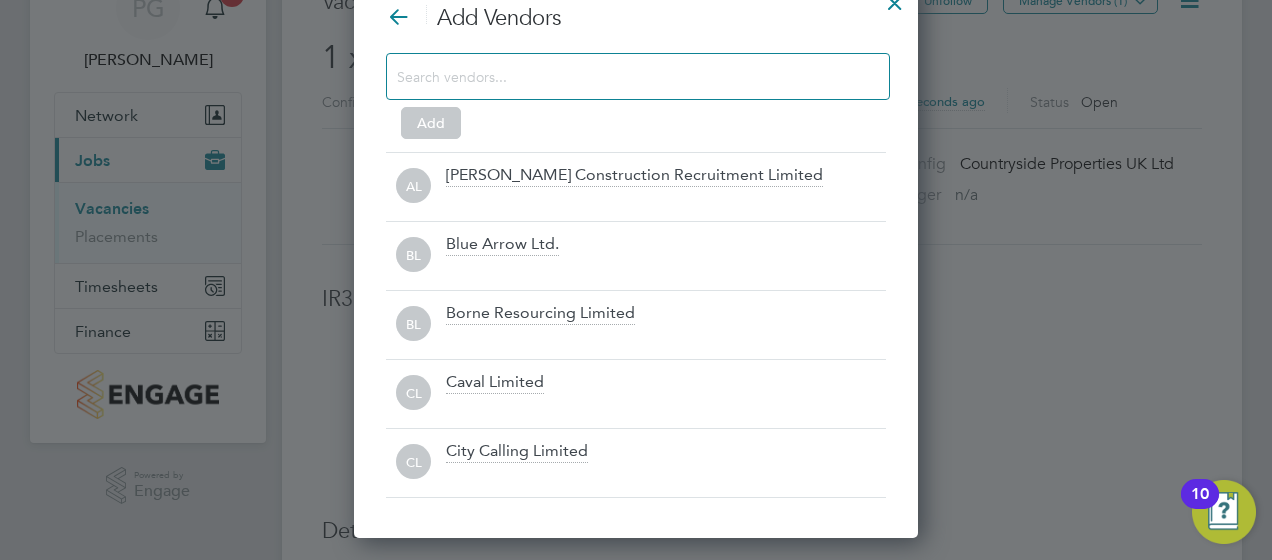 click at bounding box center (622, 76) 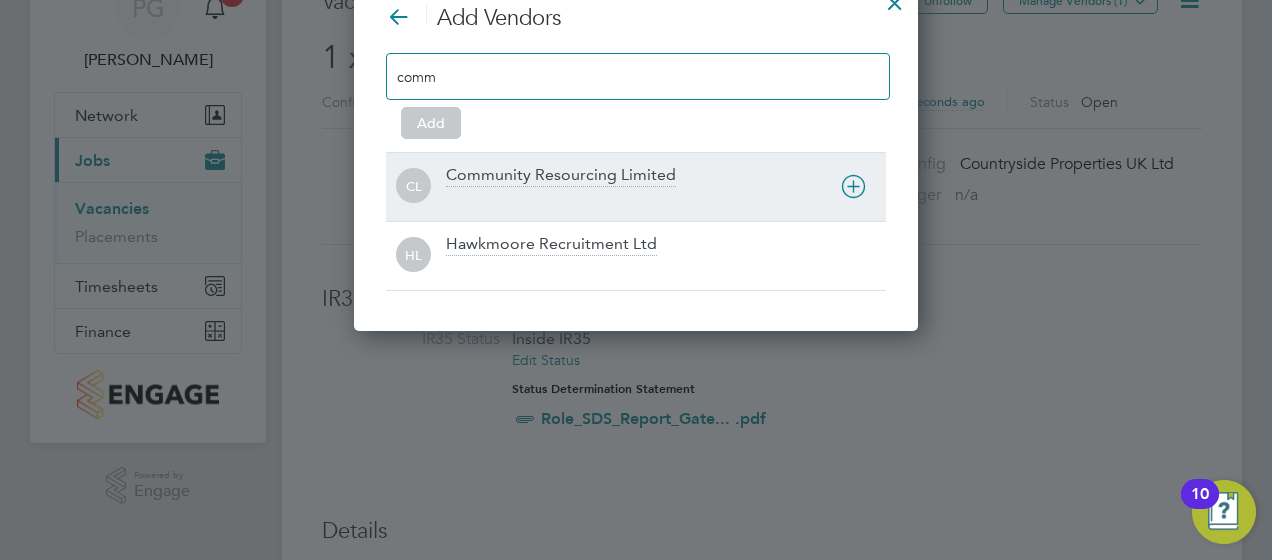type on "comm" 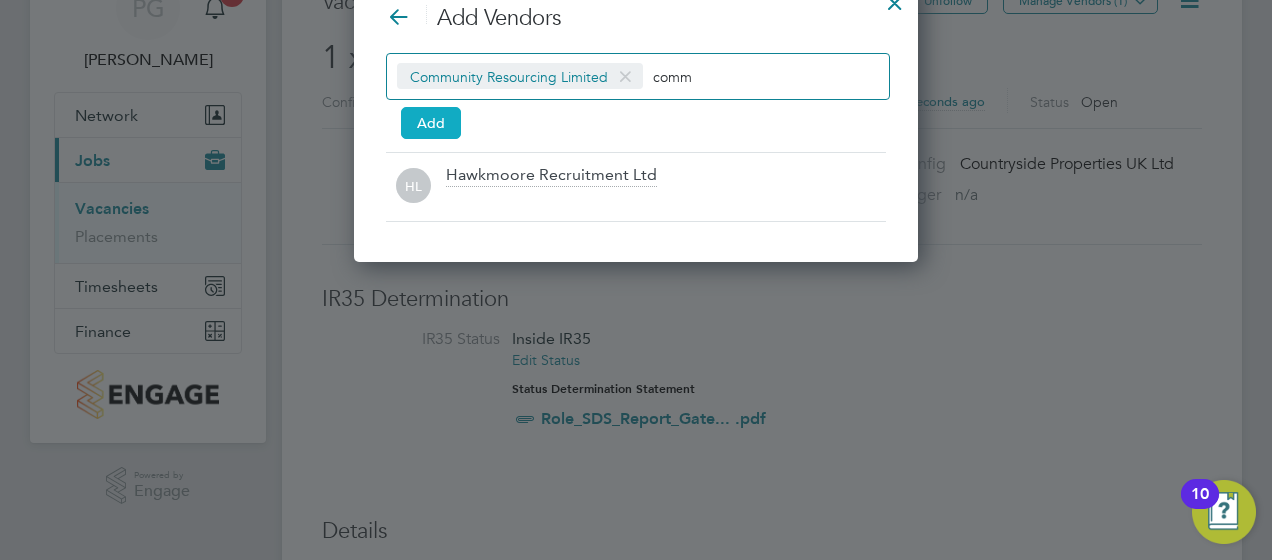 click on "Add" at bounding box center [431, 123] 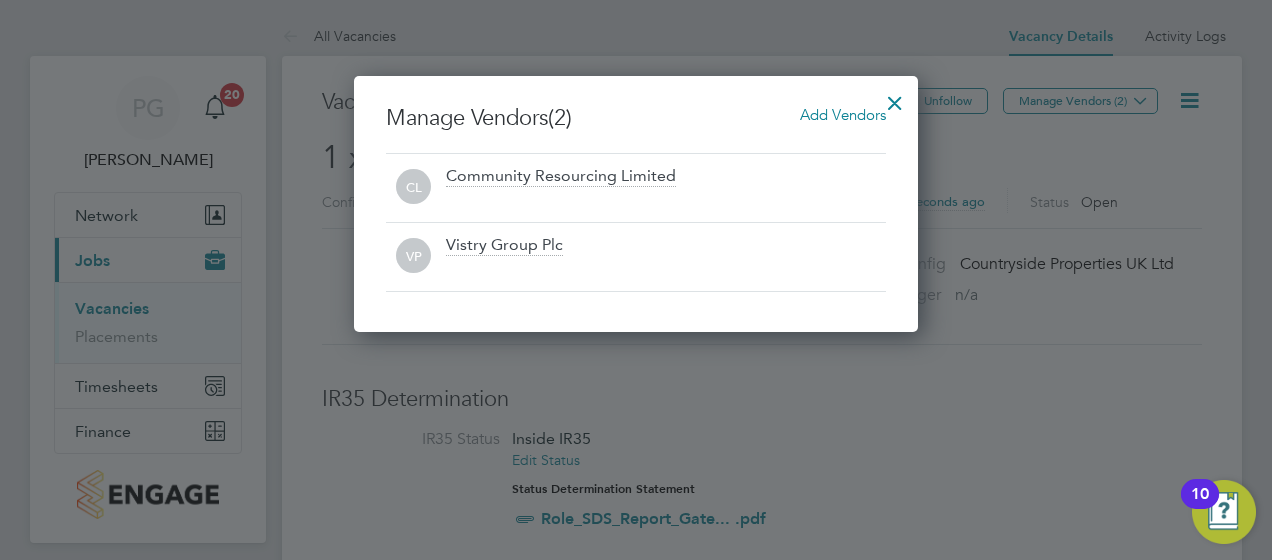 click at bounding box center (895, 98) 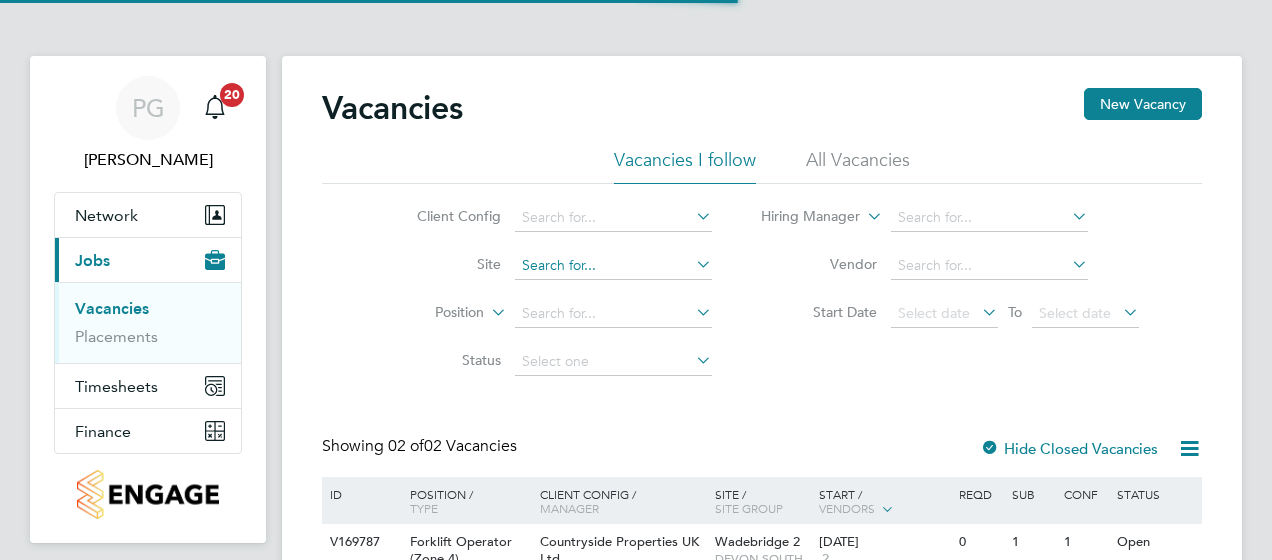 scroll, scrollTop: 0, scrollLeft: 0, axis: both 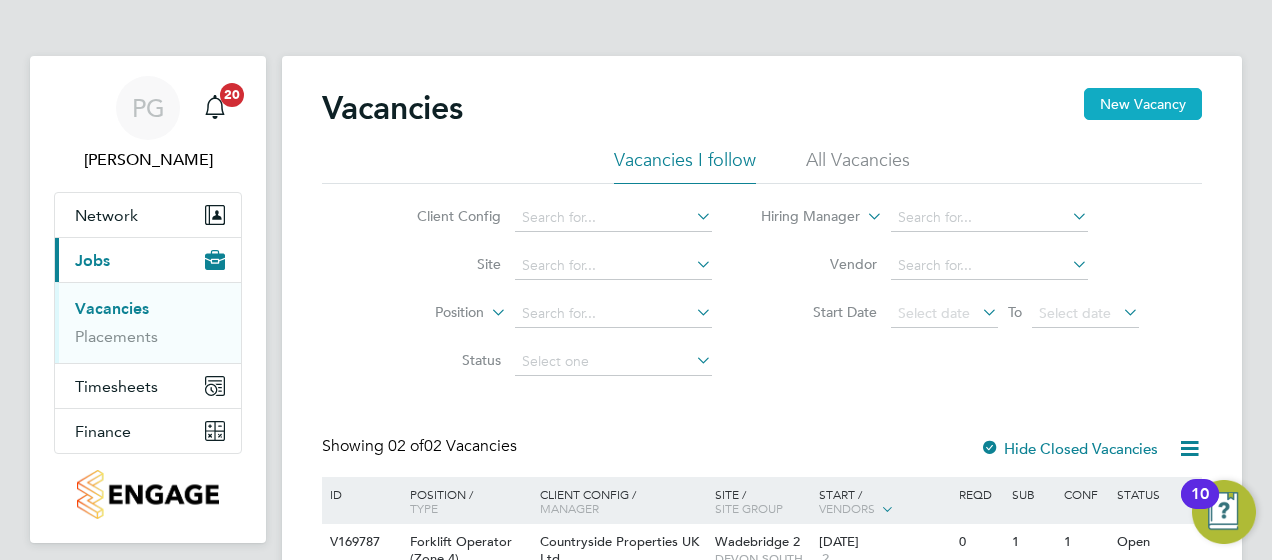 click on "New Vacancy" 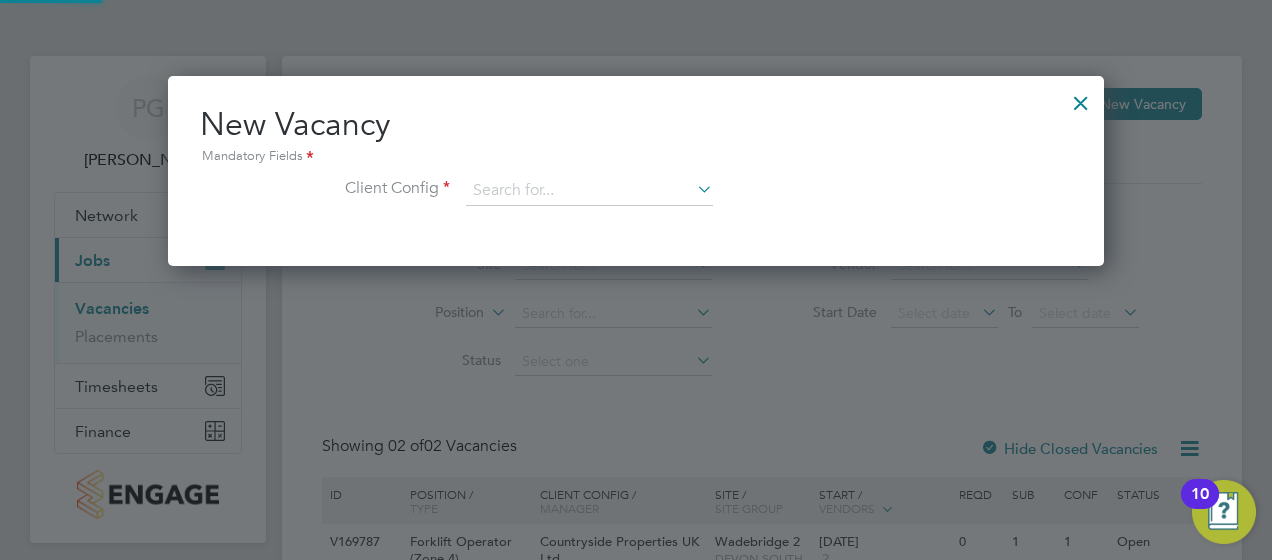 scroll, scrollTop: 10, scrollLeft: 10, axis: both 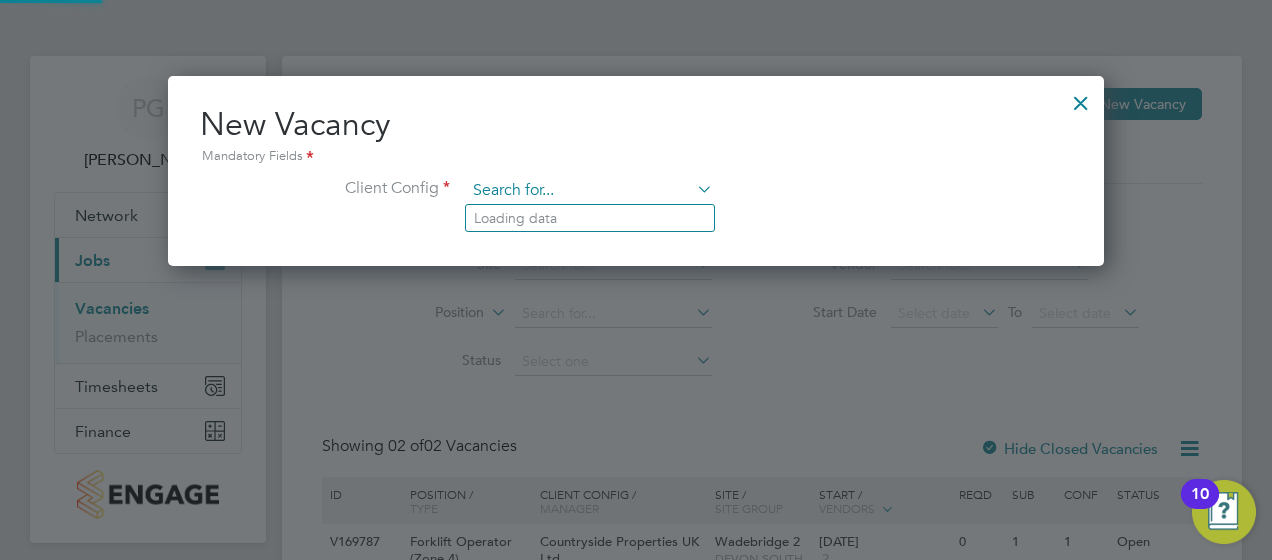 click at bounding box center [589, 191] 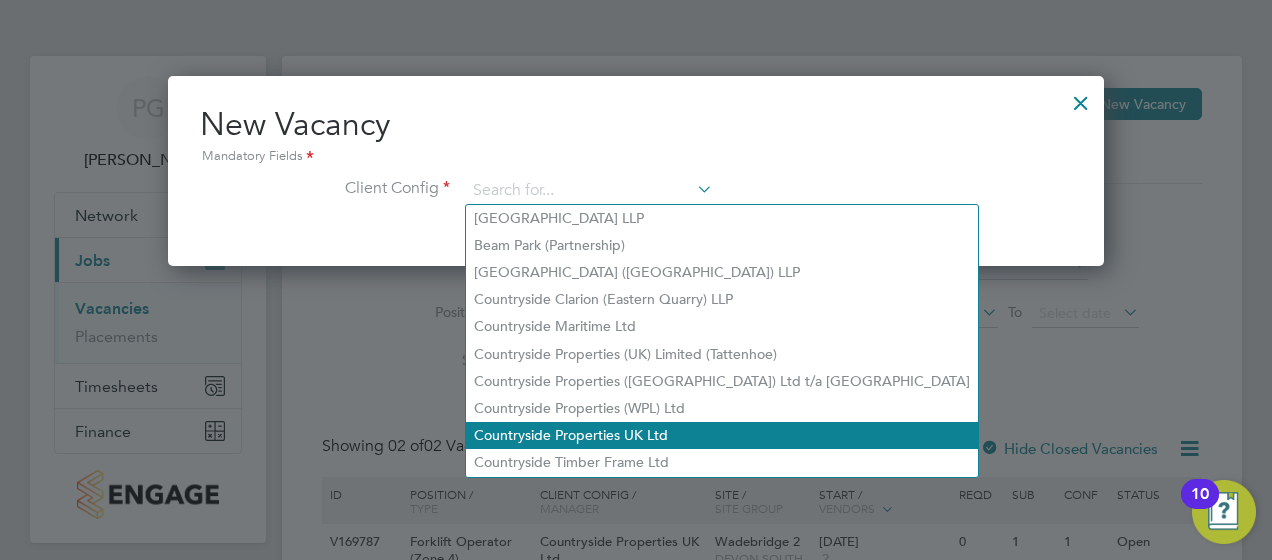 click on "Countryside Properties UK Ltd" 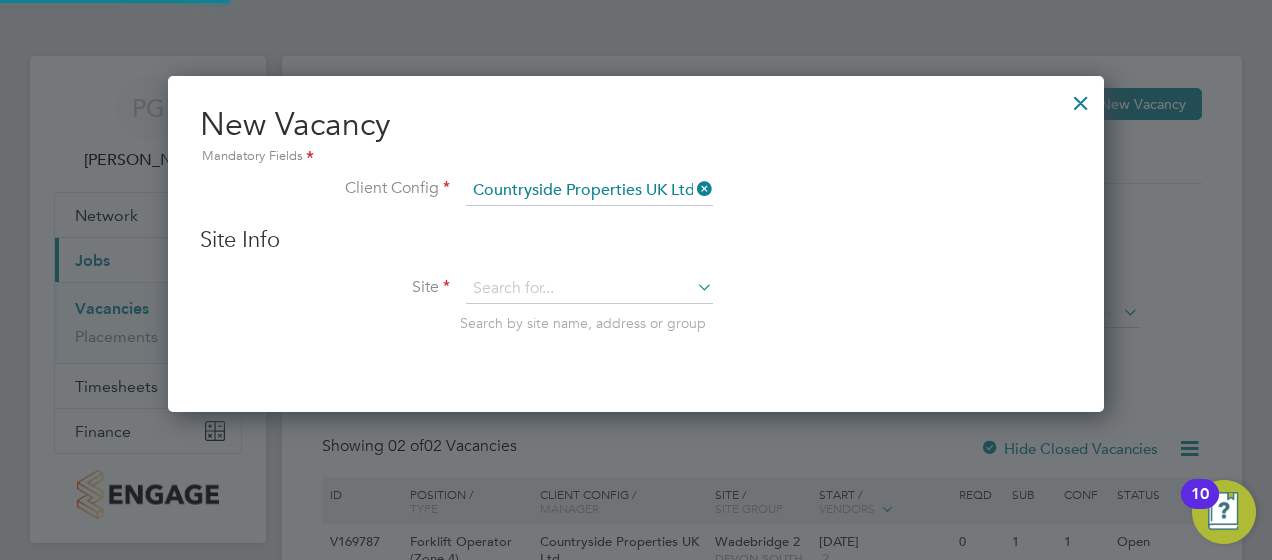 scroll, scrollTop: 10, scrollLeft: 10, axis: both 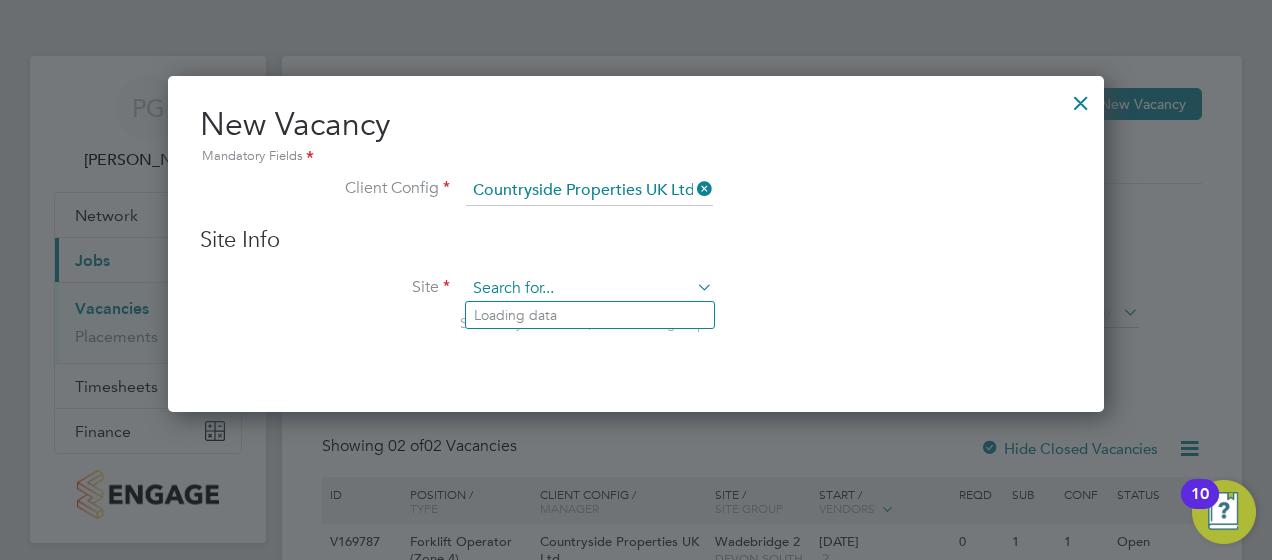 click at bounding box center (589, 289) 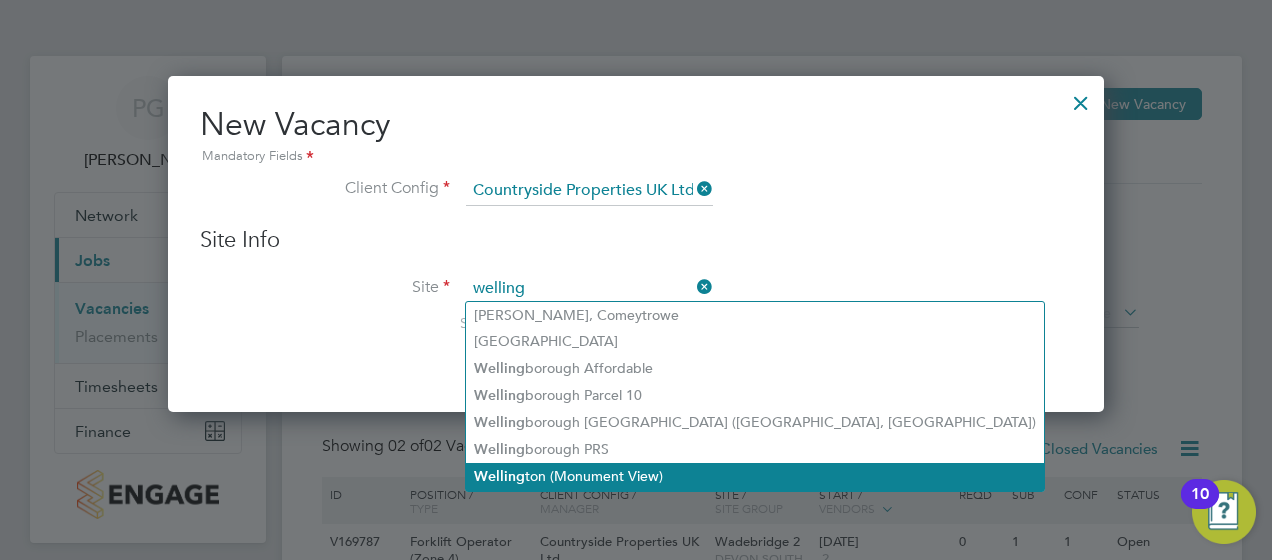 click on "Welling ton (Monument View)" 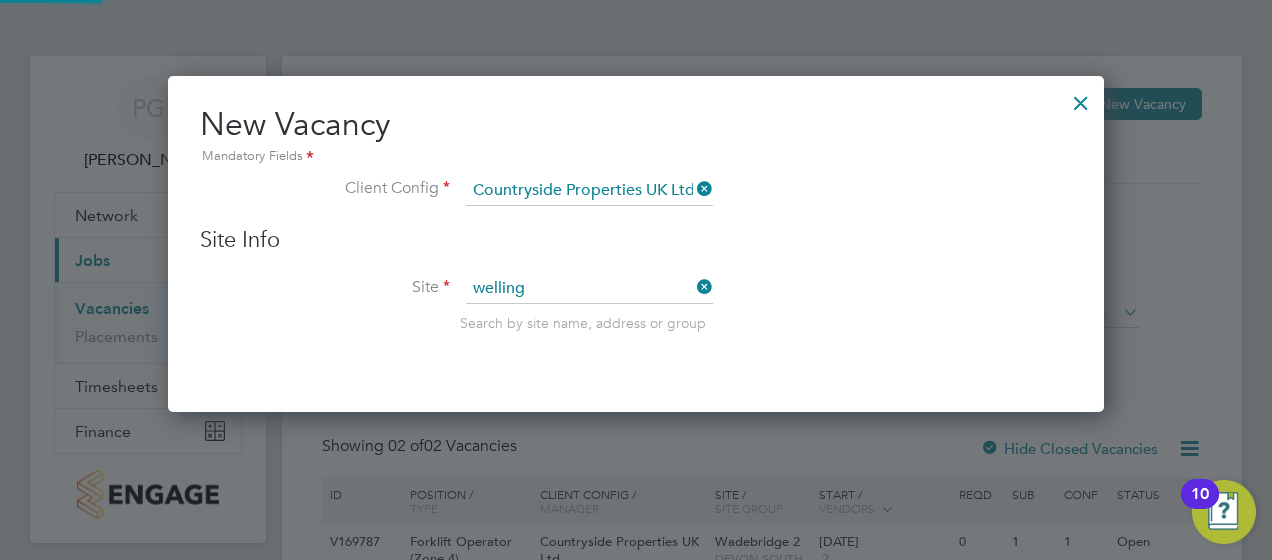 type on "[GEOGRAPHIC_DATA] (Monument View)" 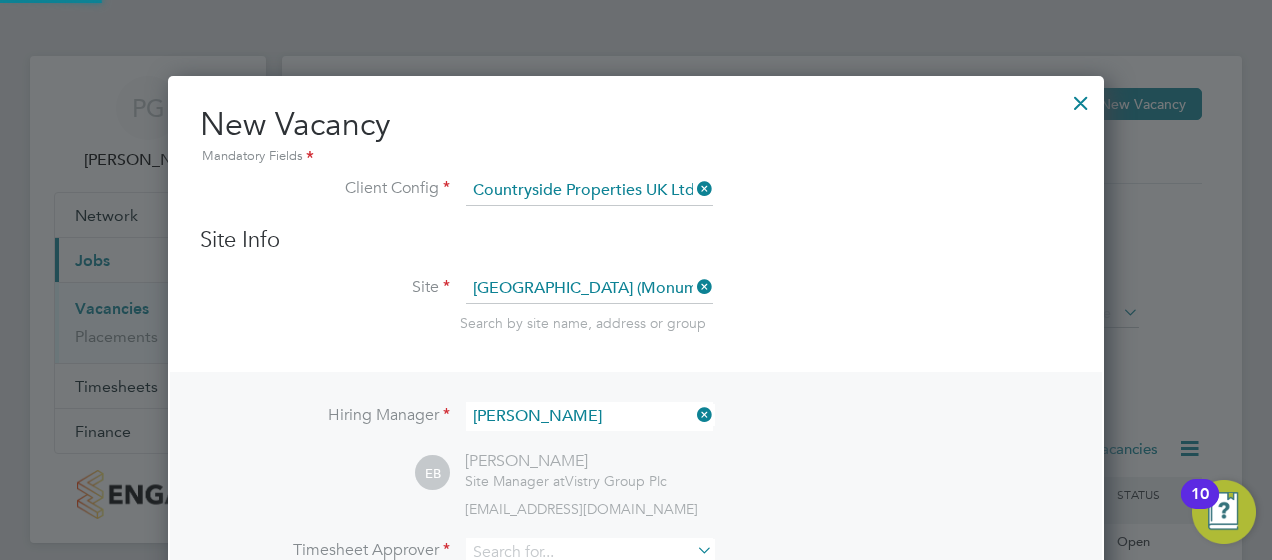 scroll, scrollTop: 10, scrollLeft: 10, axis: both 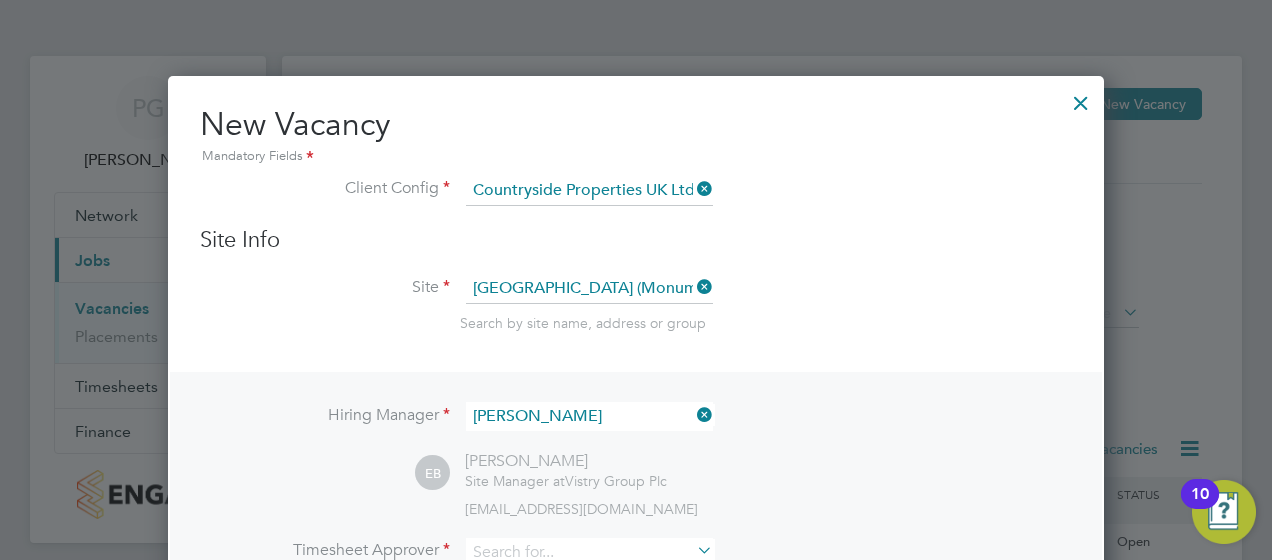click on "Site   [GEOGRAPHIC_DATA] (Monument View) Search by site name, address or group" at bounding box center (636, 323) 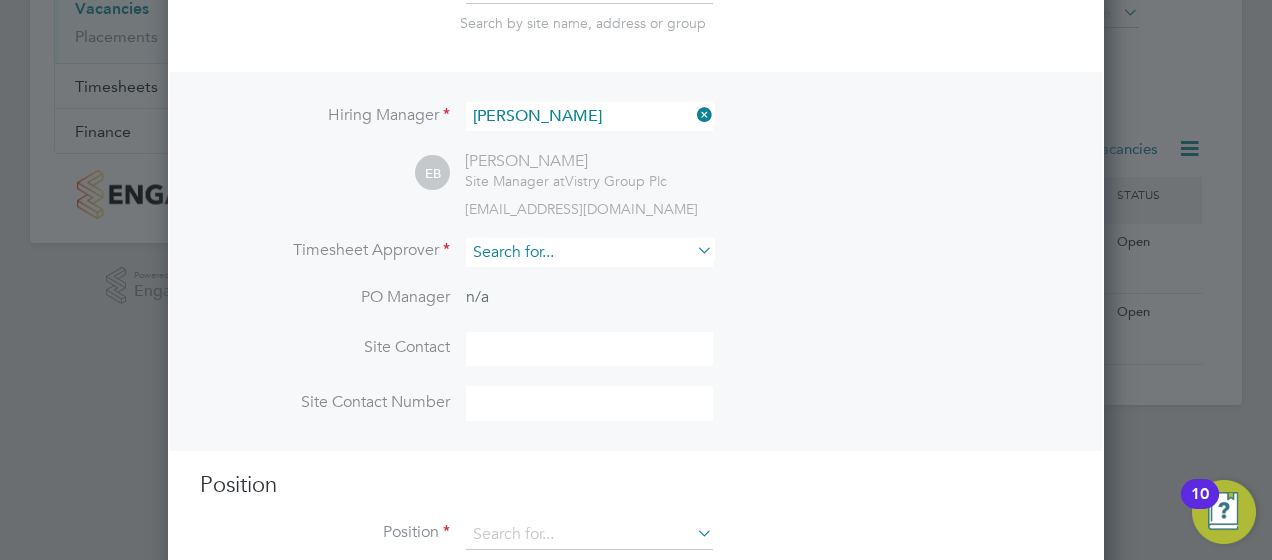 click at bounding box center [589, 252] 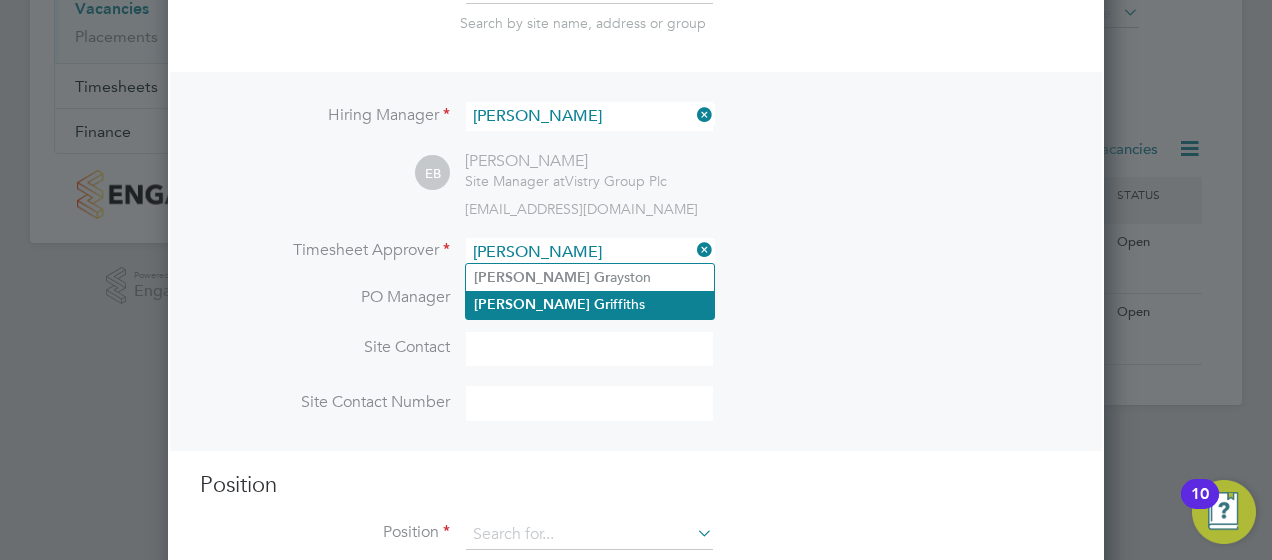 click on "[PERSON_NAME] iffiths" 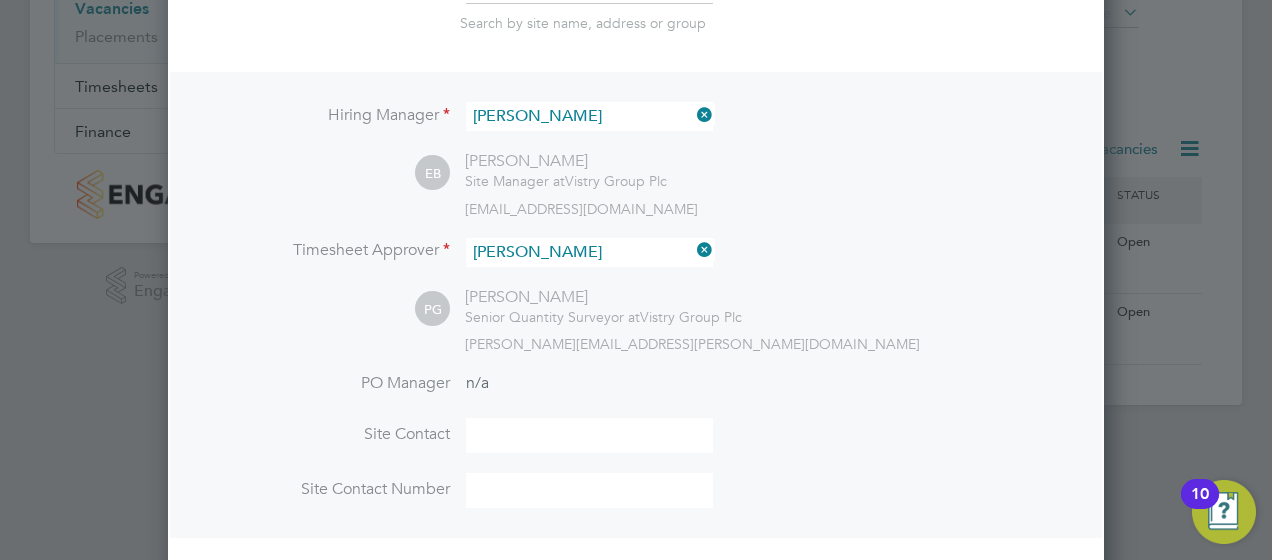 scroll, scrollTop: 10, scrollLeft: 10, axis: both 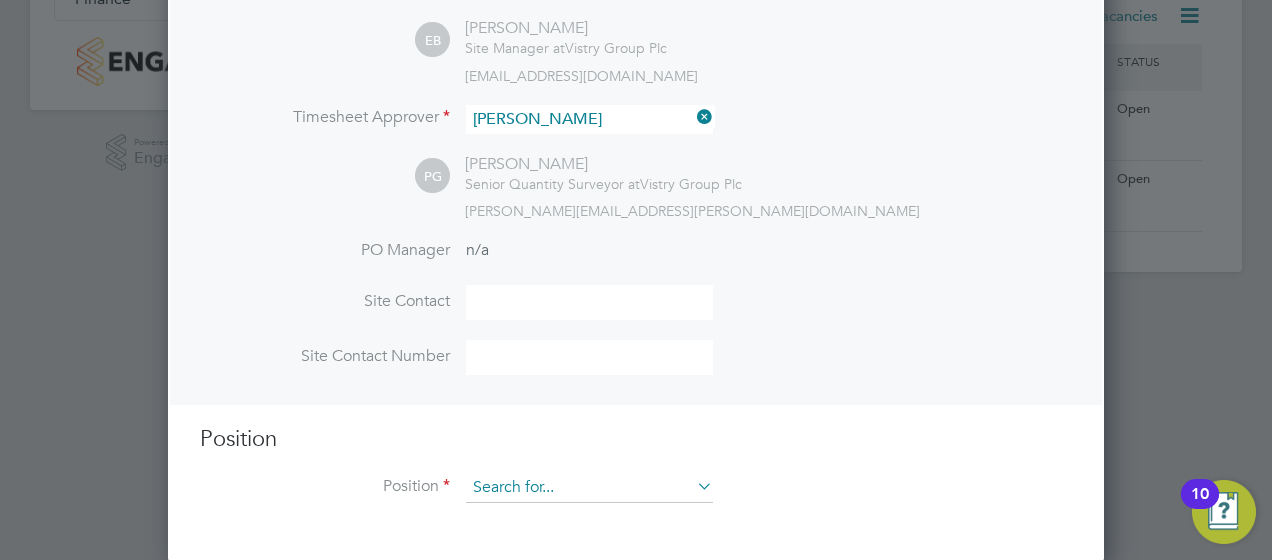 click at bounding box center [589, 488] 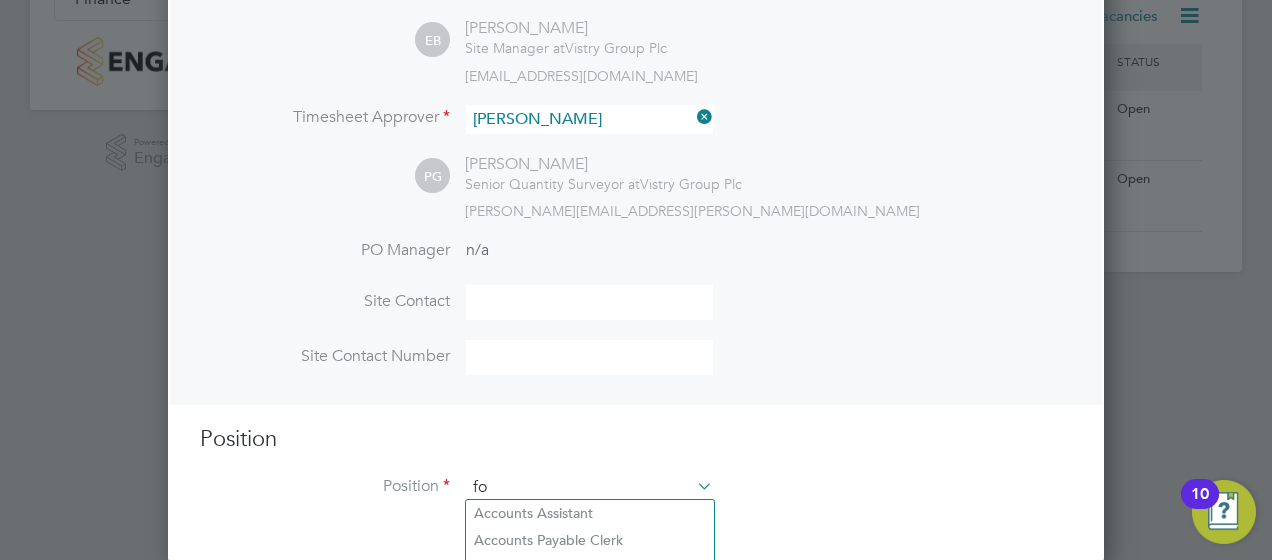 scroll, scrollTop: 10, scrollLeft: 10, axis: both 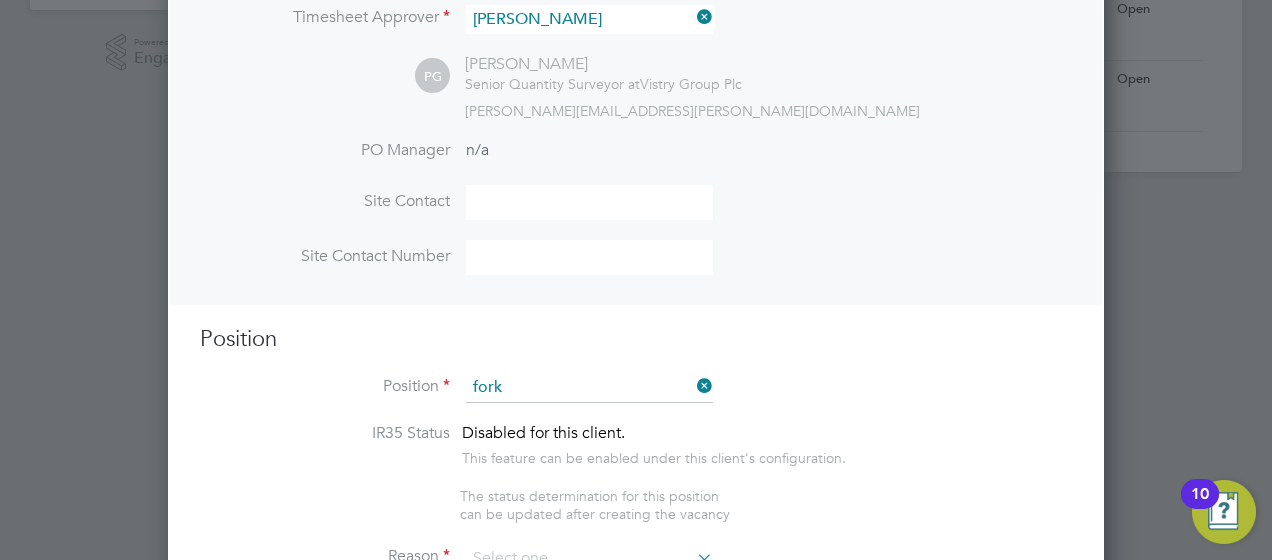 click on "Fork lift Operator (Zone 4)" 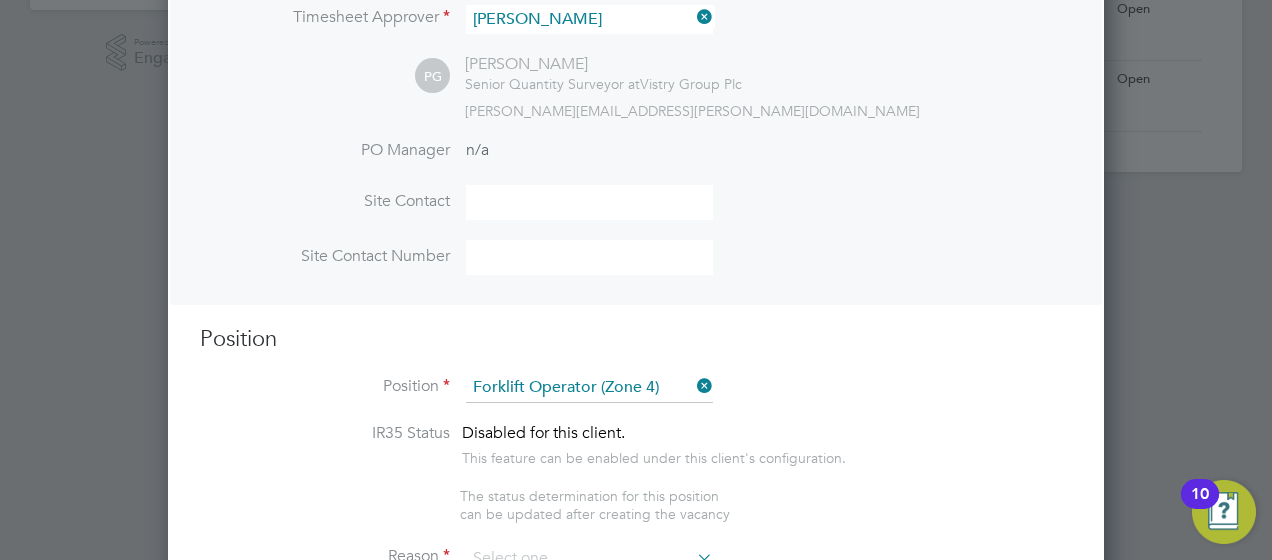 type on "Operate construction machinery and plant, including, but not limited to telescopic forklift trucks.
Delivering large quantities of materials to trades based on site.
Maintain job site safety.
Carry out daily health and safety checks.
Reporting into the site management teams.
Light labouring duties as and when requested to do so." 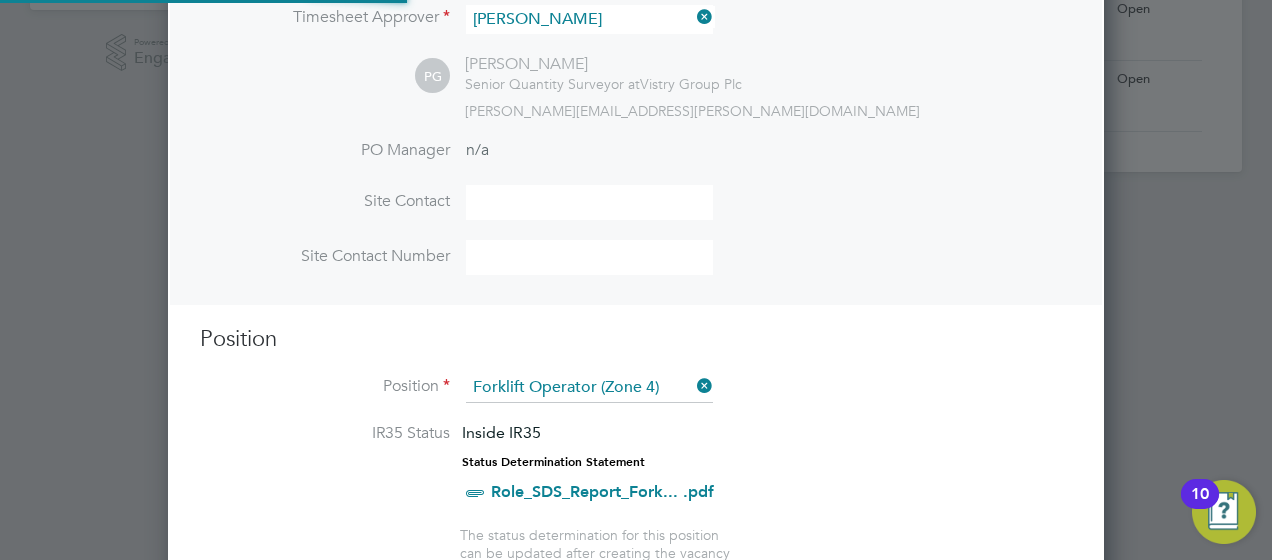 scroll, scrollTop: 10, scrollLeft: 10, axis: both 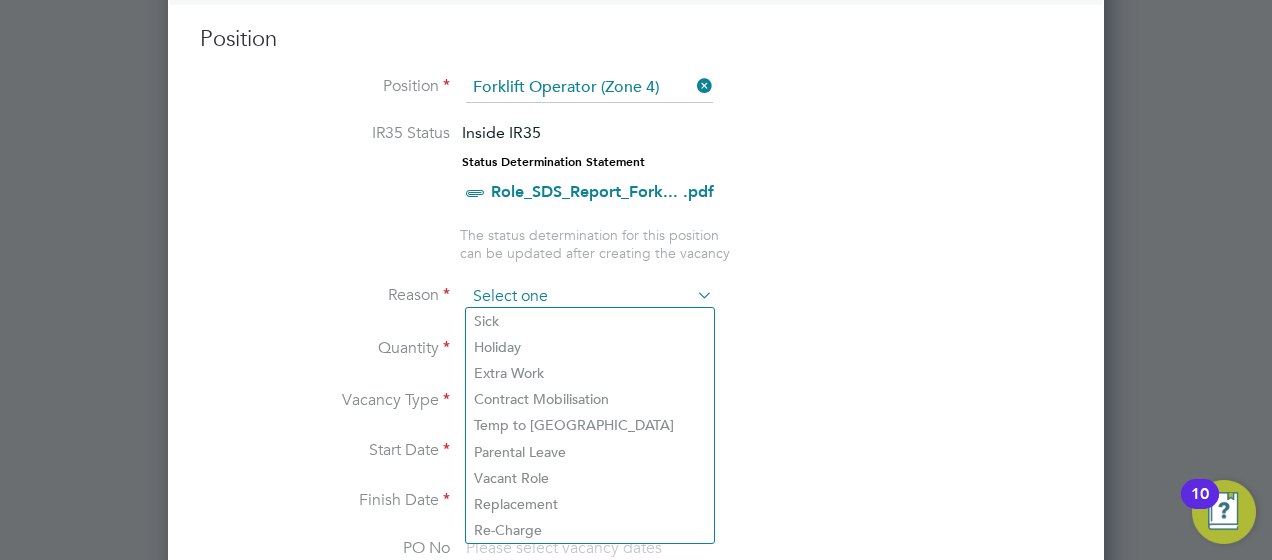 click at bounding box center (589, 297) 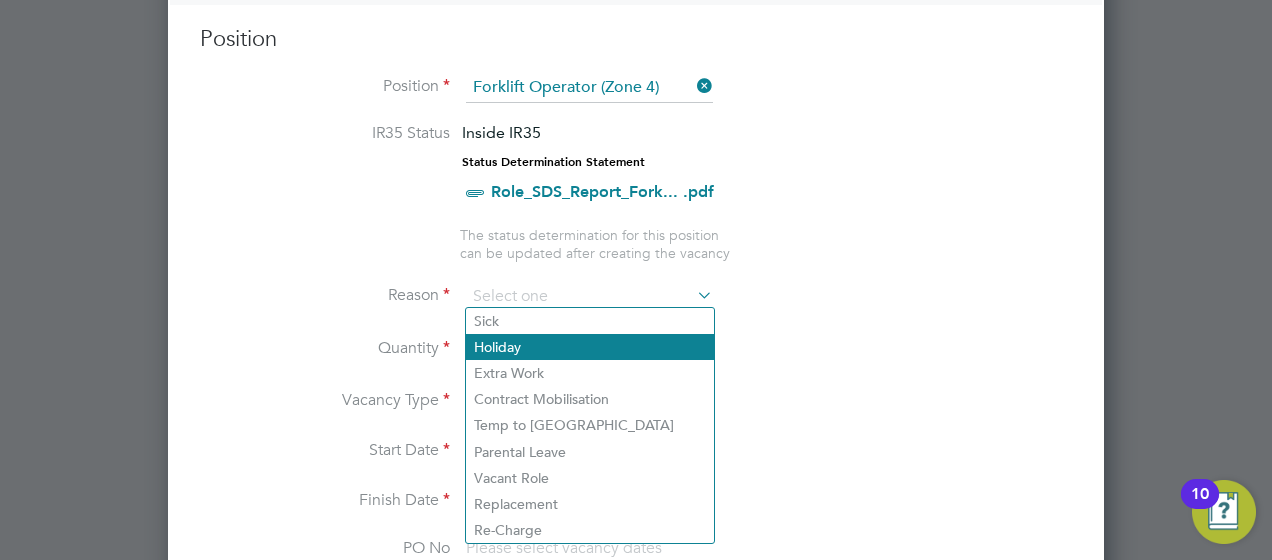 click on "Holiday" 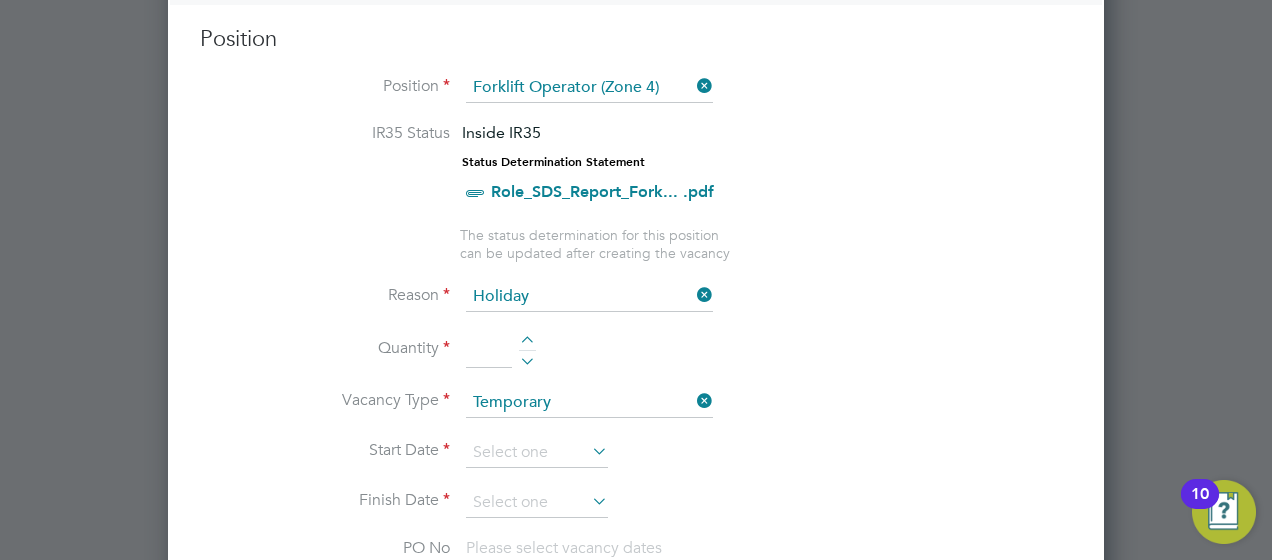 click at bounding box center [489, 350] 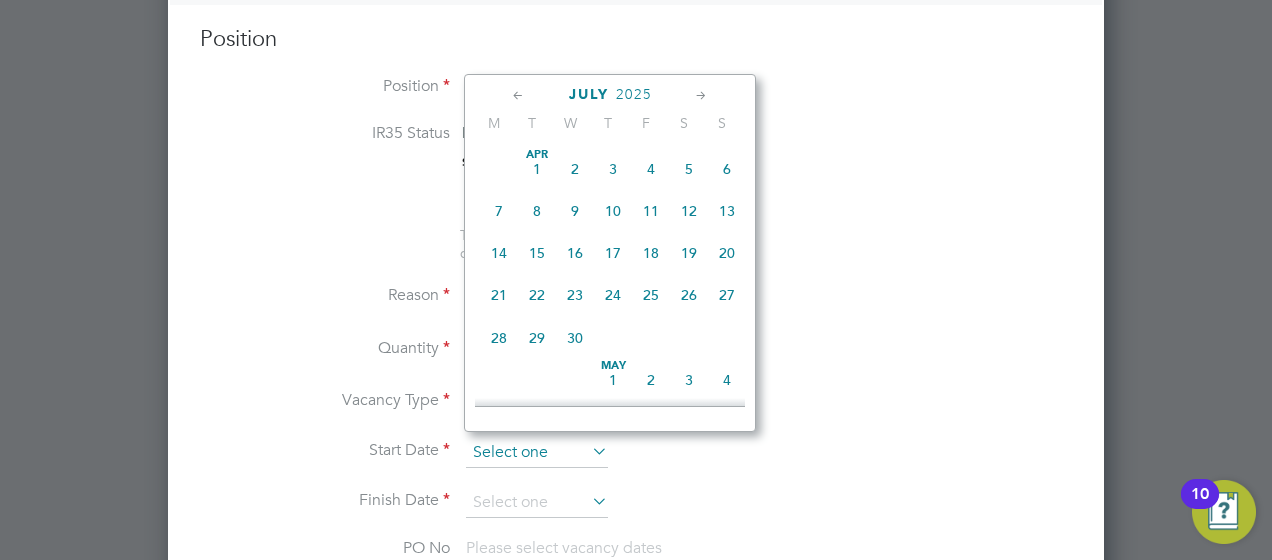 click at bounding box center (537, 453) 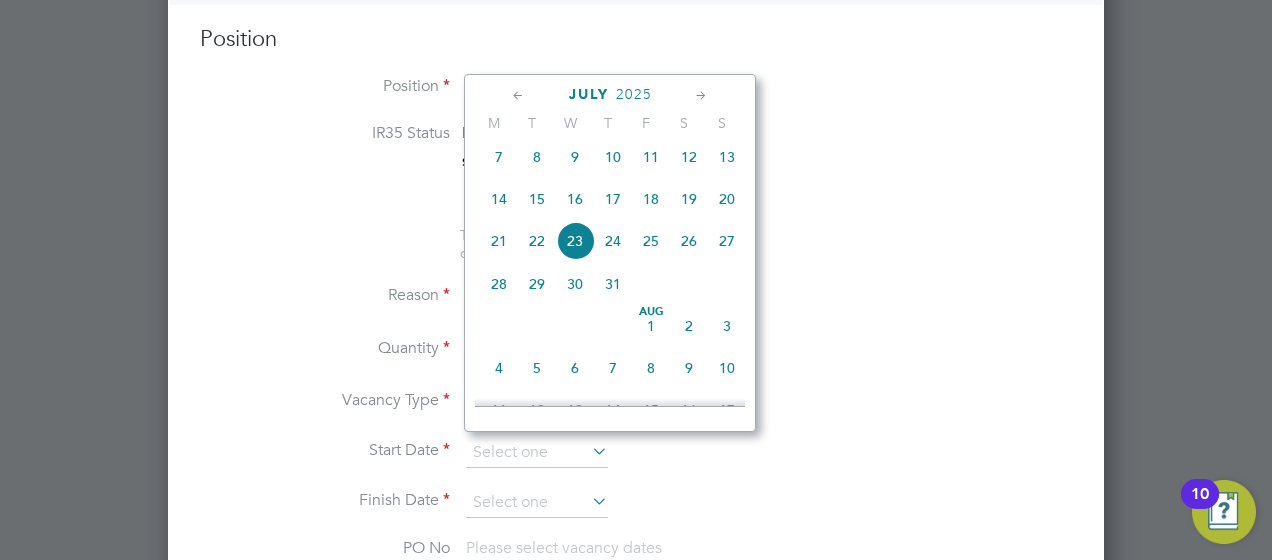 click on "28" 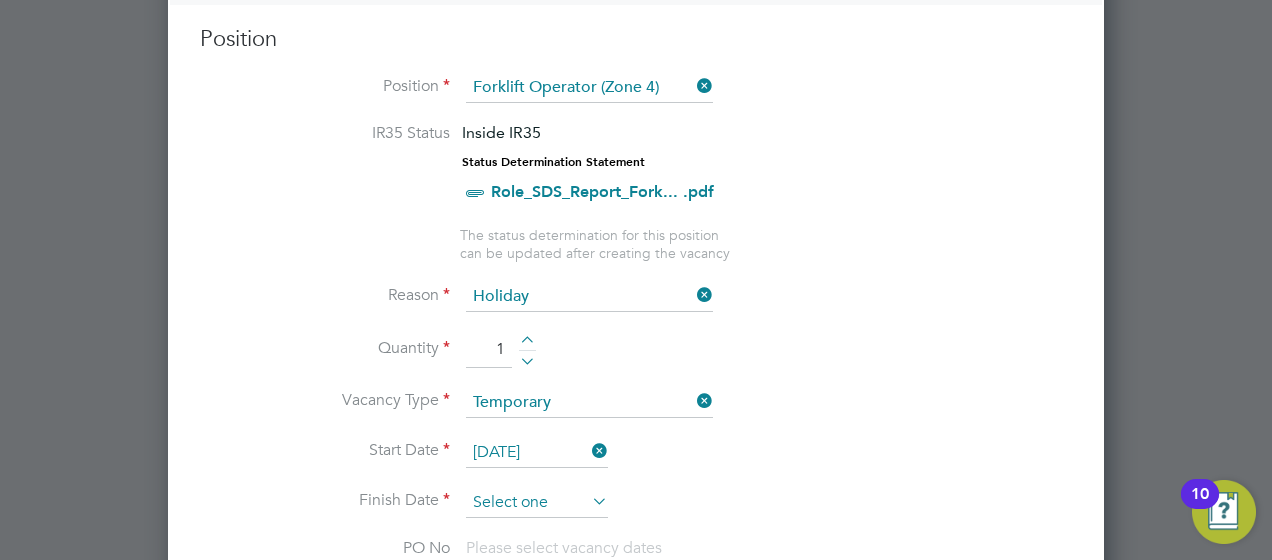 click at bounding box center (537, 503) 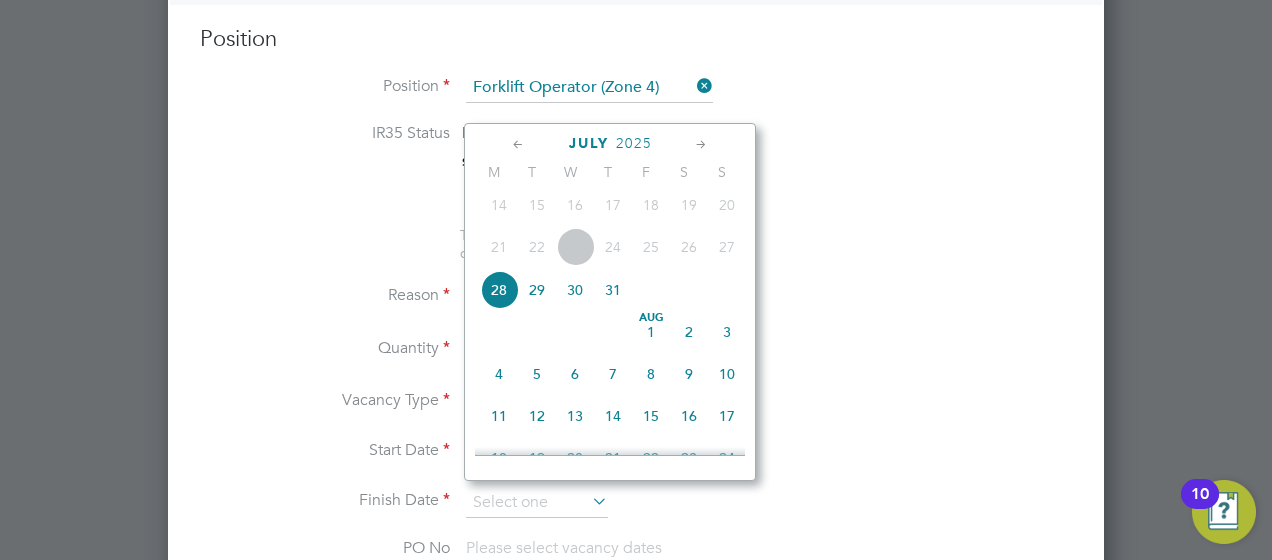 click on "[DATE]" 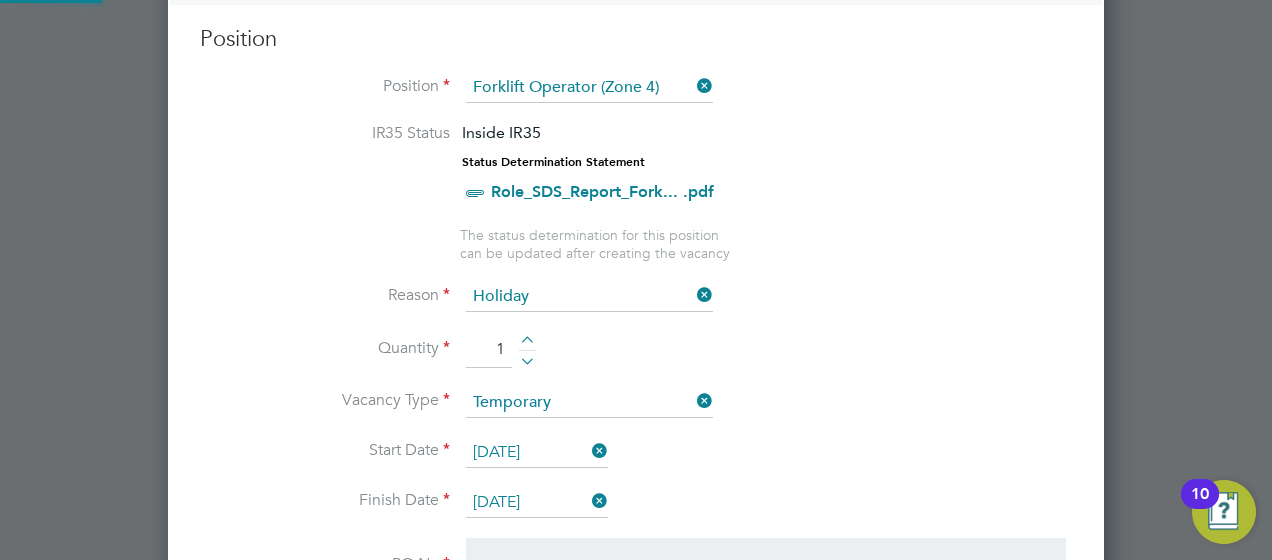 scroll, scrollTop: 10, scrollLeft: 10, axis: both 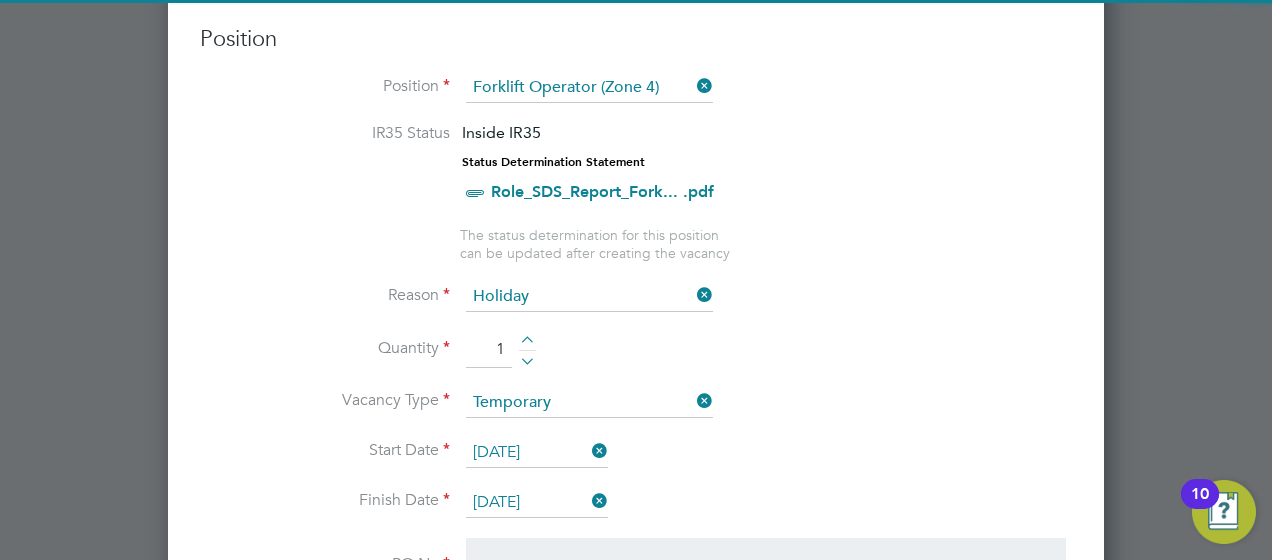 click on "Reason   Holiday" at bounding box center (636, 307) 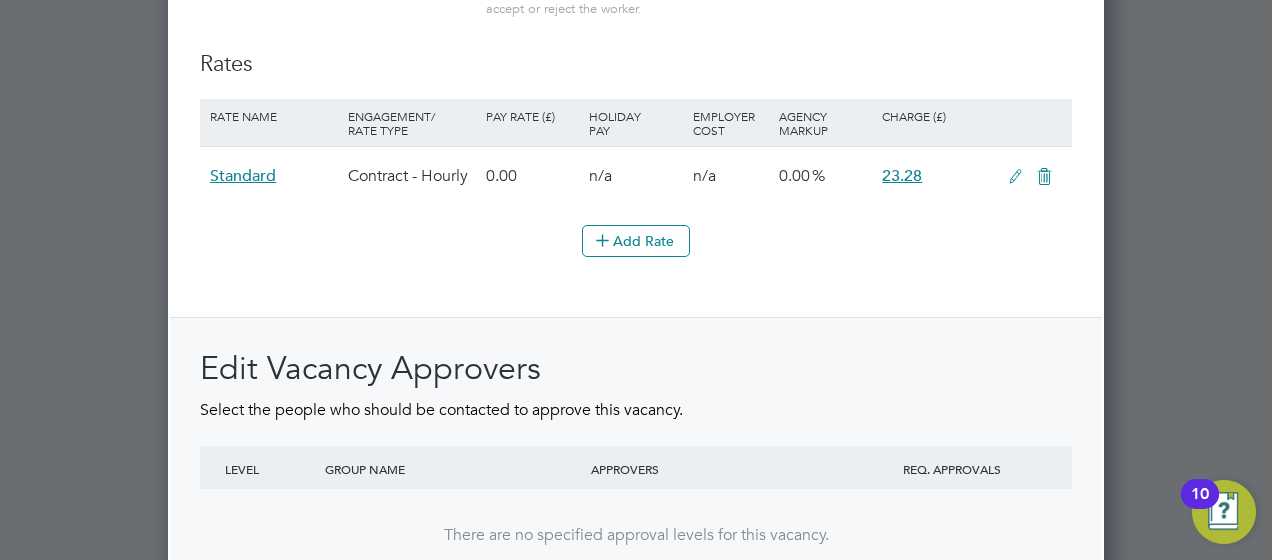scroll, scrollTop: 2538, scrollLeft: 0, axis: vertical 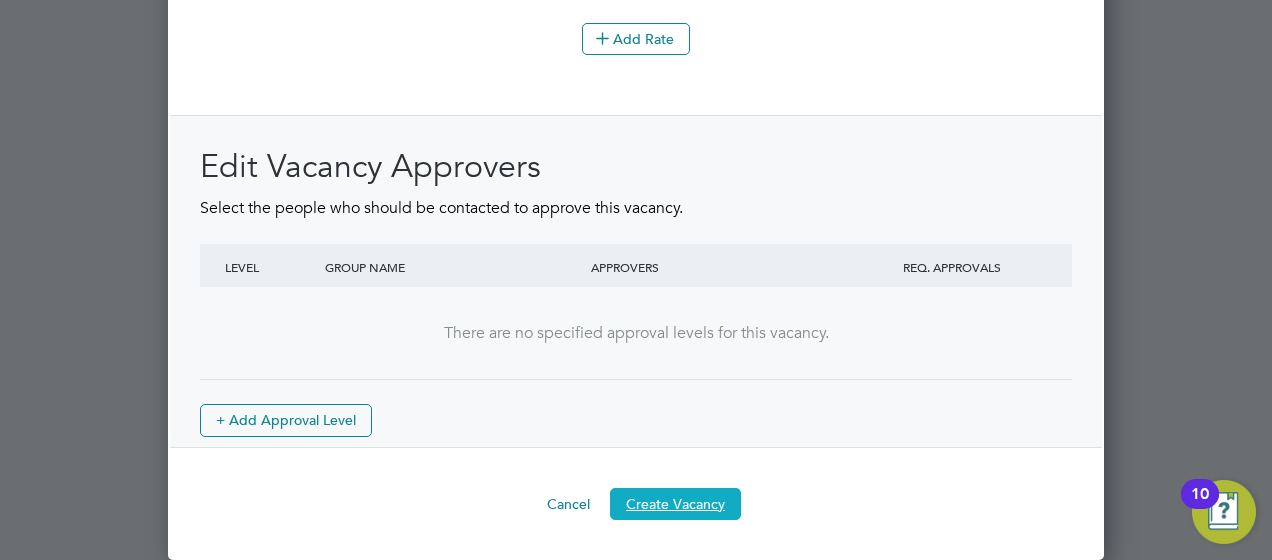 click on "Create Vacancy" at bounding box center [675, 504] 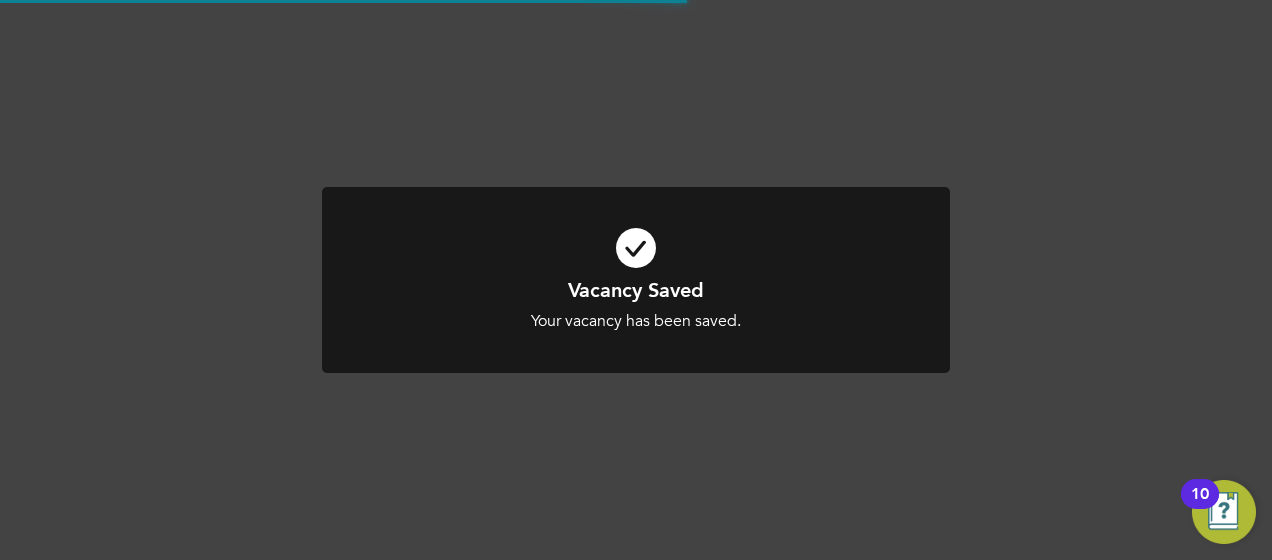 scroll, scrollTop: 0, scrollLeft: 0, axis: both 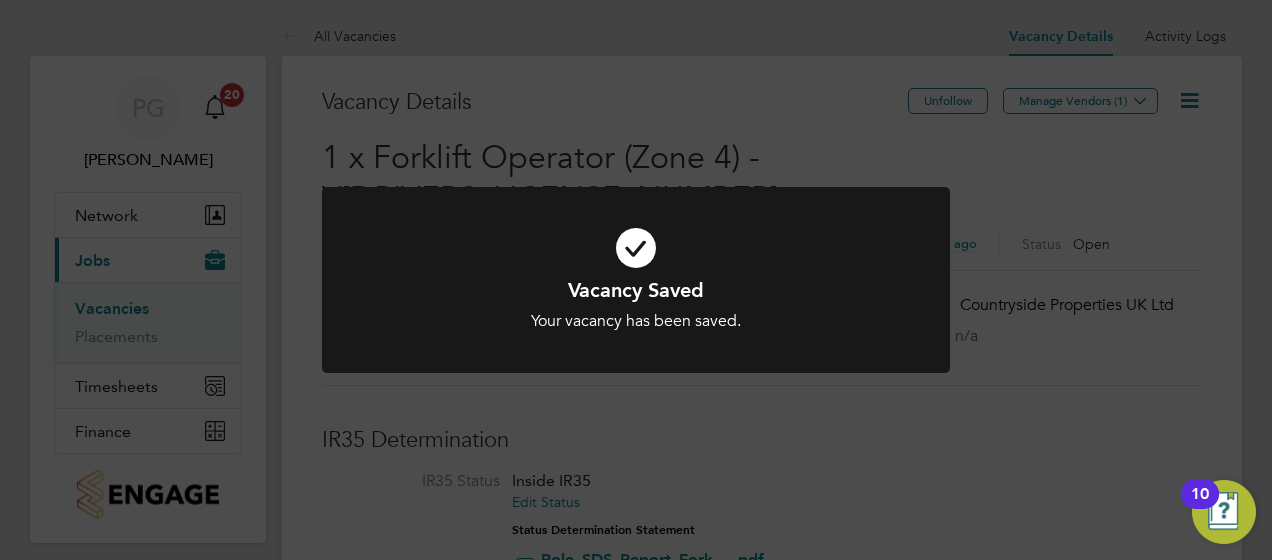 click on "Vacancy Saved Your vacancy has been saved. Cancel Okay" 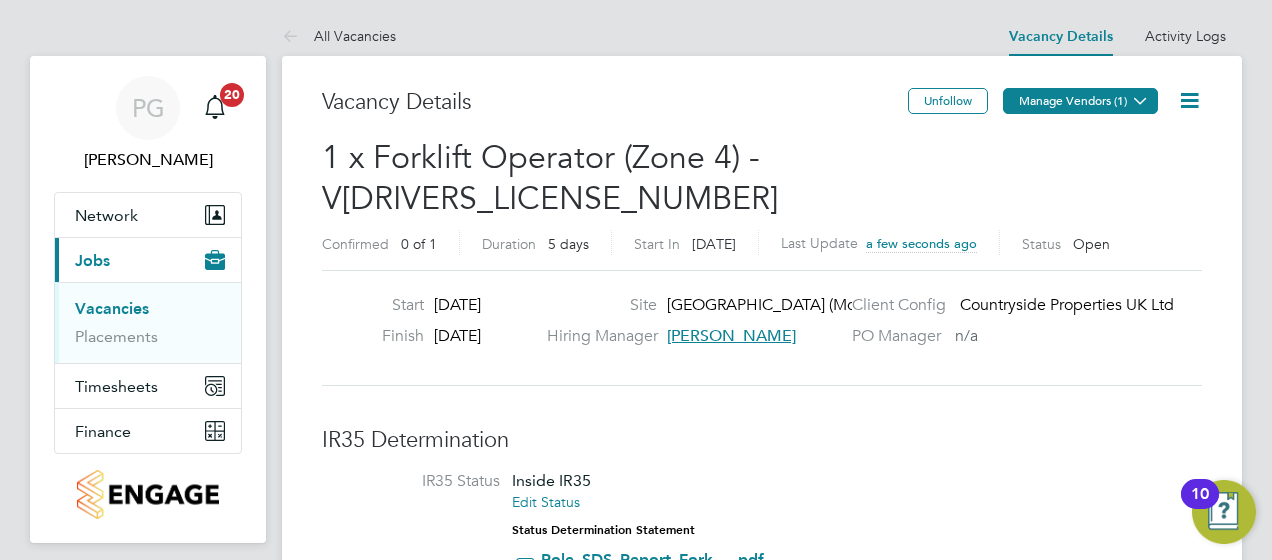 click on "Manage Vendors (1)" 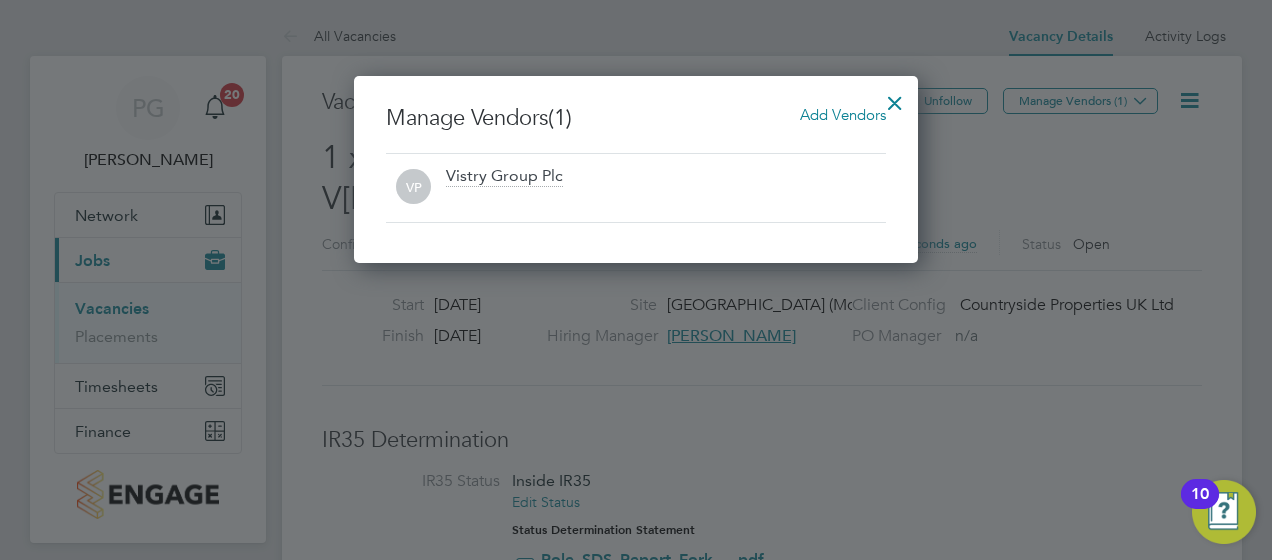 click on "Add Vendors" at bounding box center [843, 114] 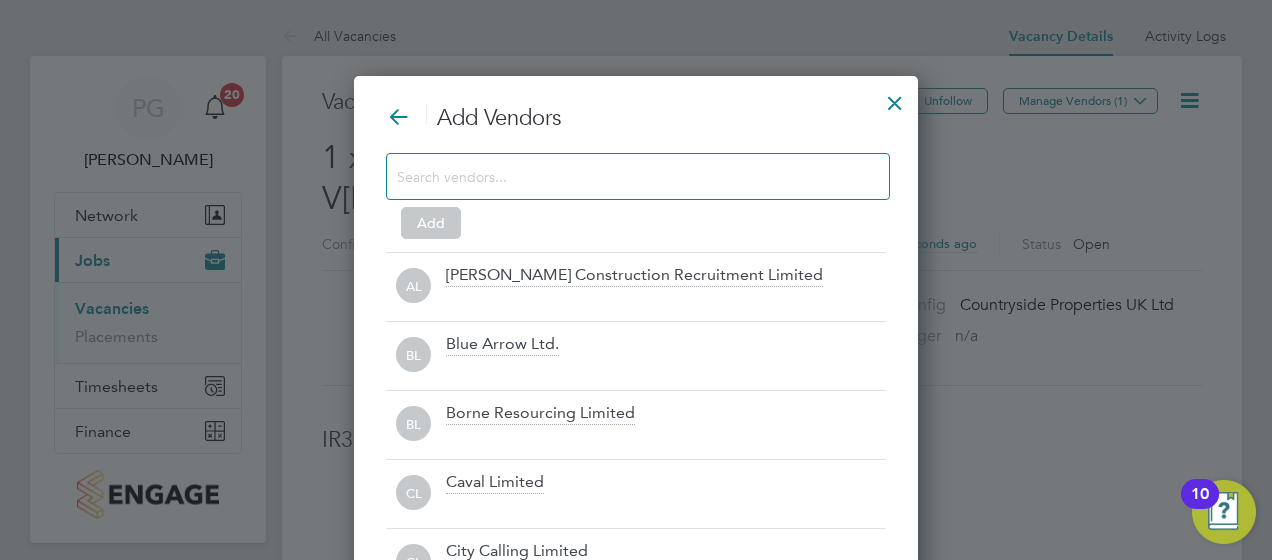 click at bounding box center (638, 176) 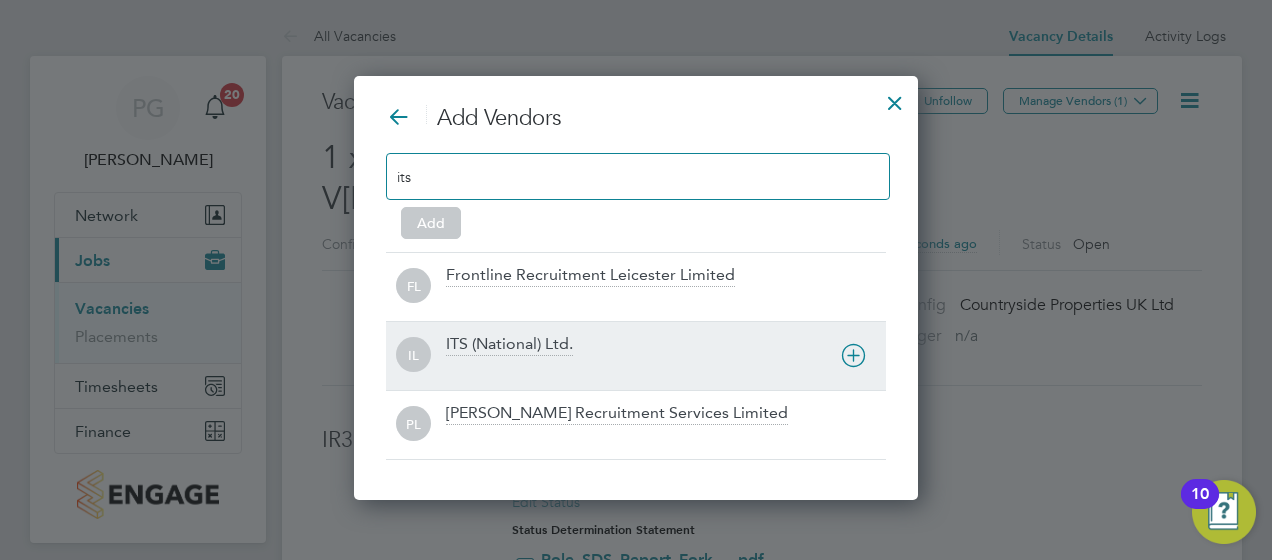 type on "its" 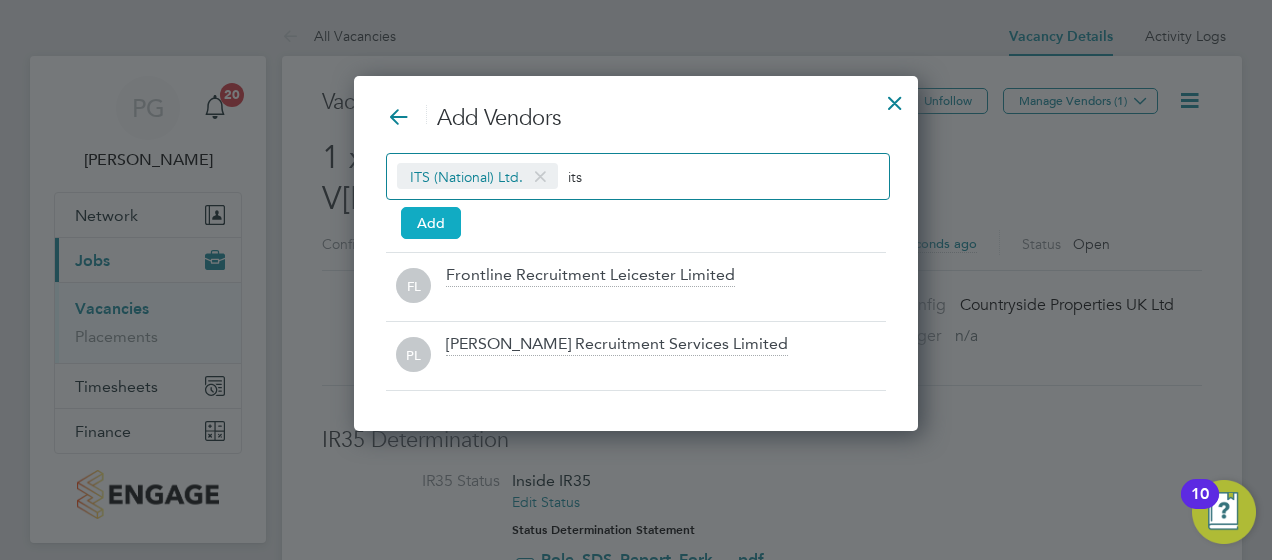 click on "Add" at bounding box center [431, 223] 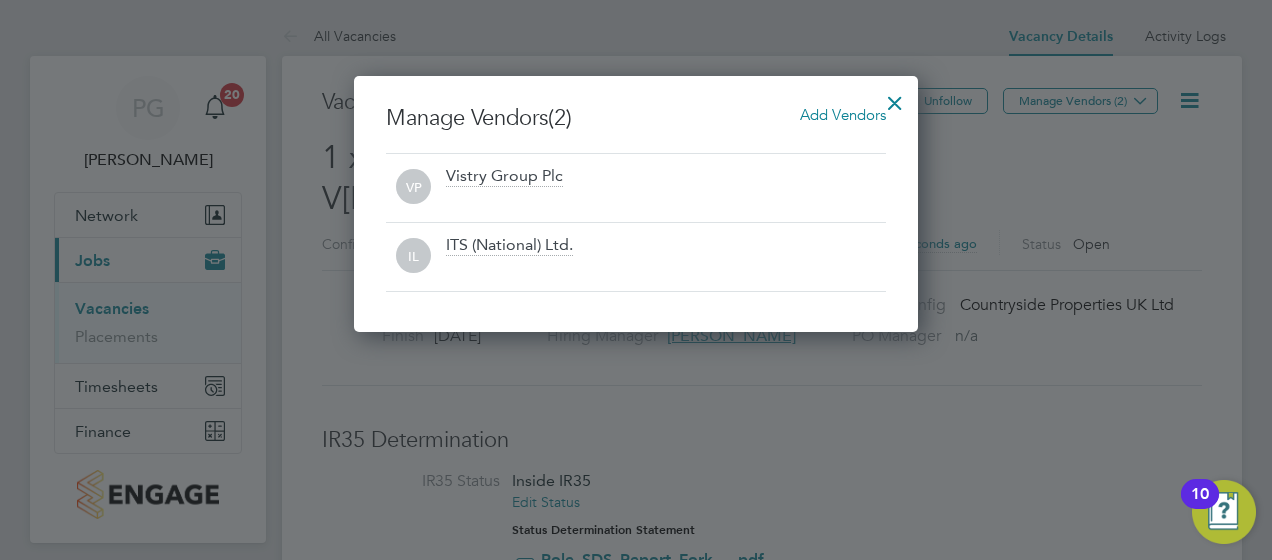 click at bounding box center (895, 98) 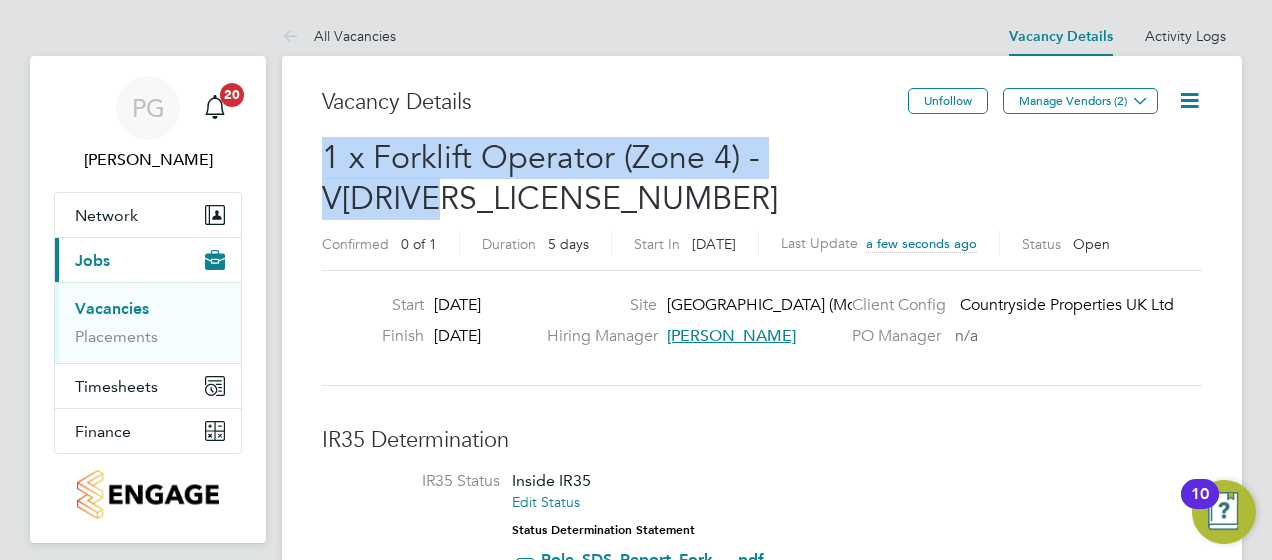 drag, startPoint x: 893, startPoint y: 163, endPoint x: 314, endPoint y: 152, distance: 579.1045 